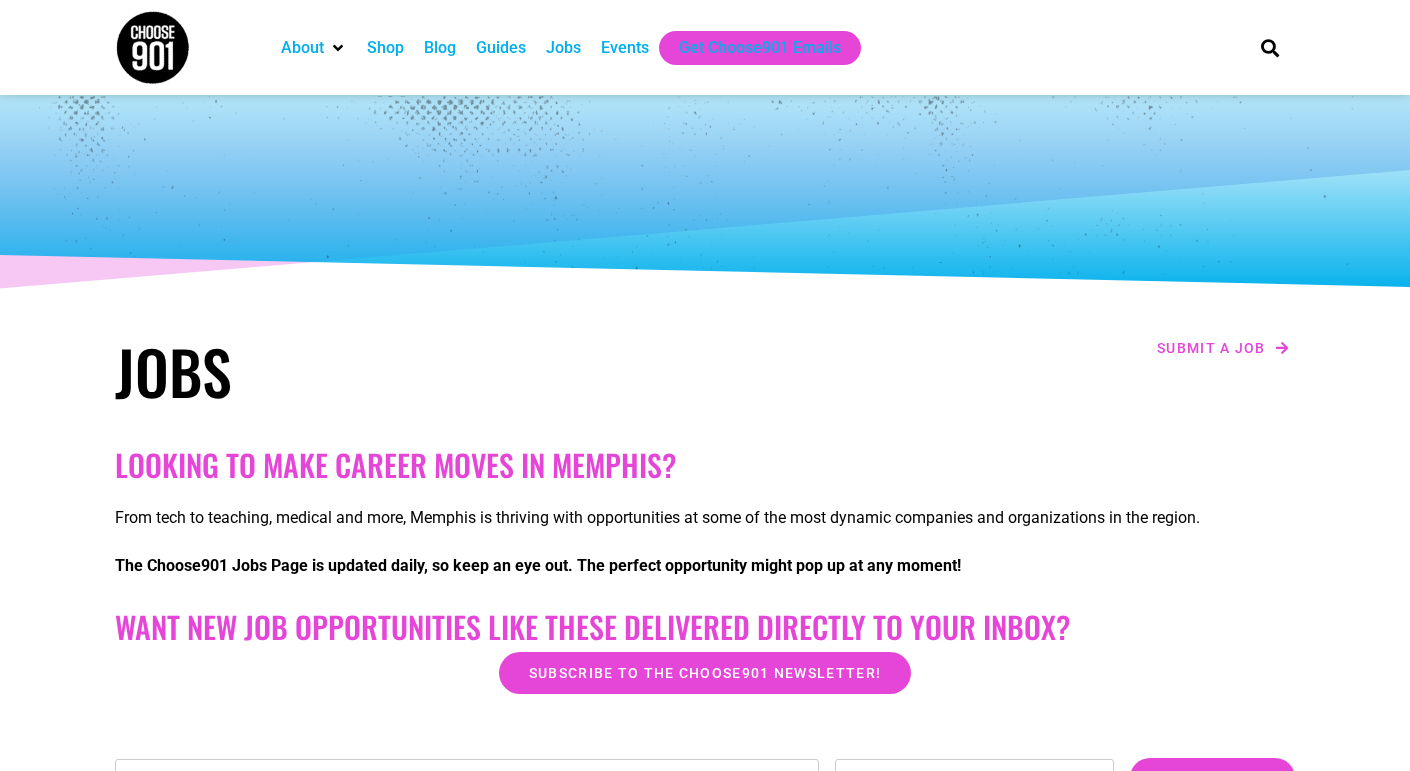 scroll, scrollTop: 0, scrollLeft: 0, axis: both 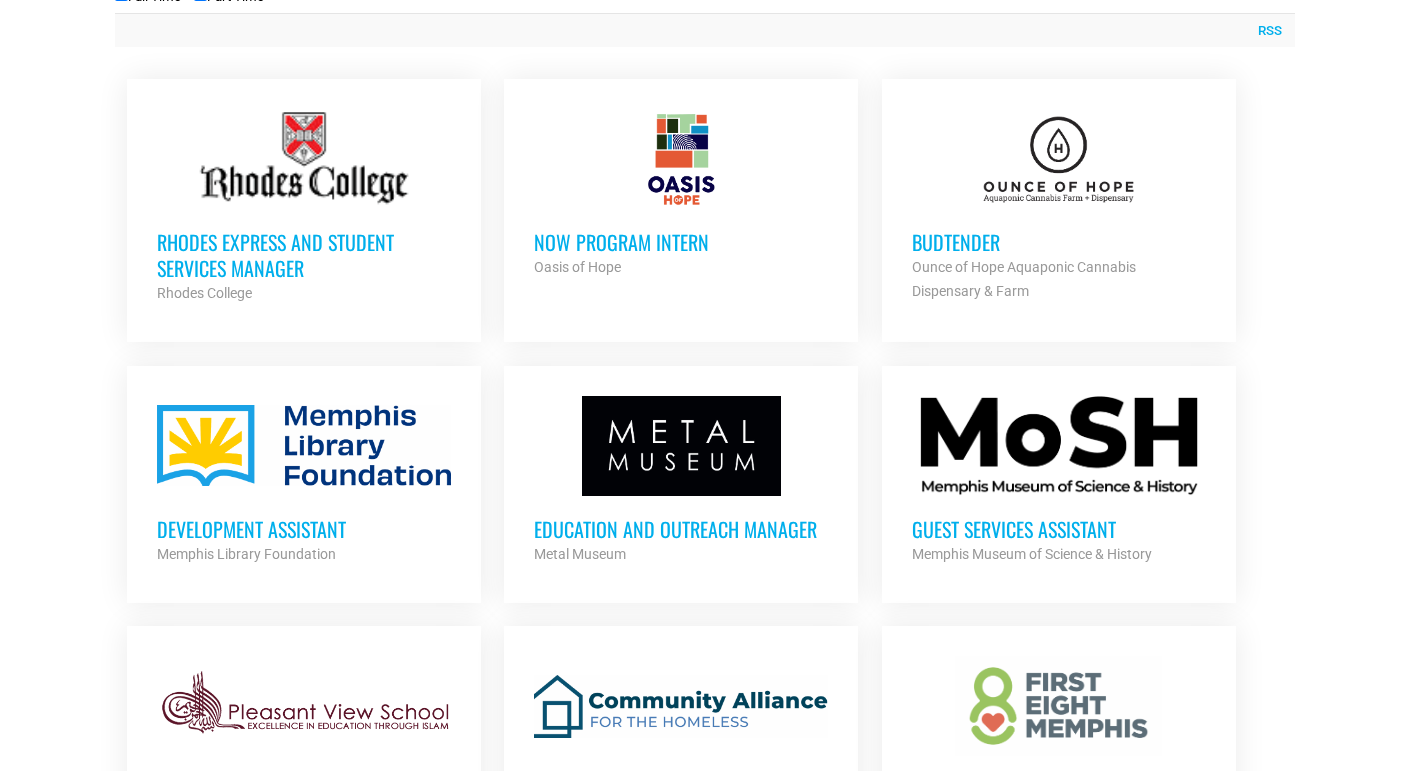 click on "Development Assistant" at bounding box center [304, 529] 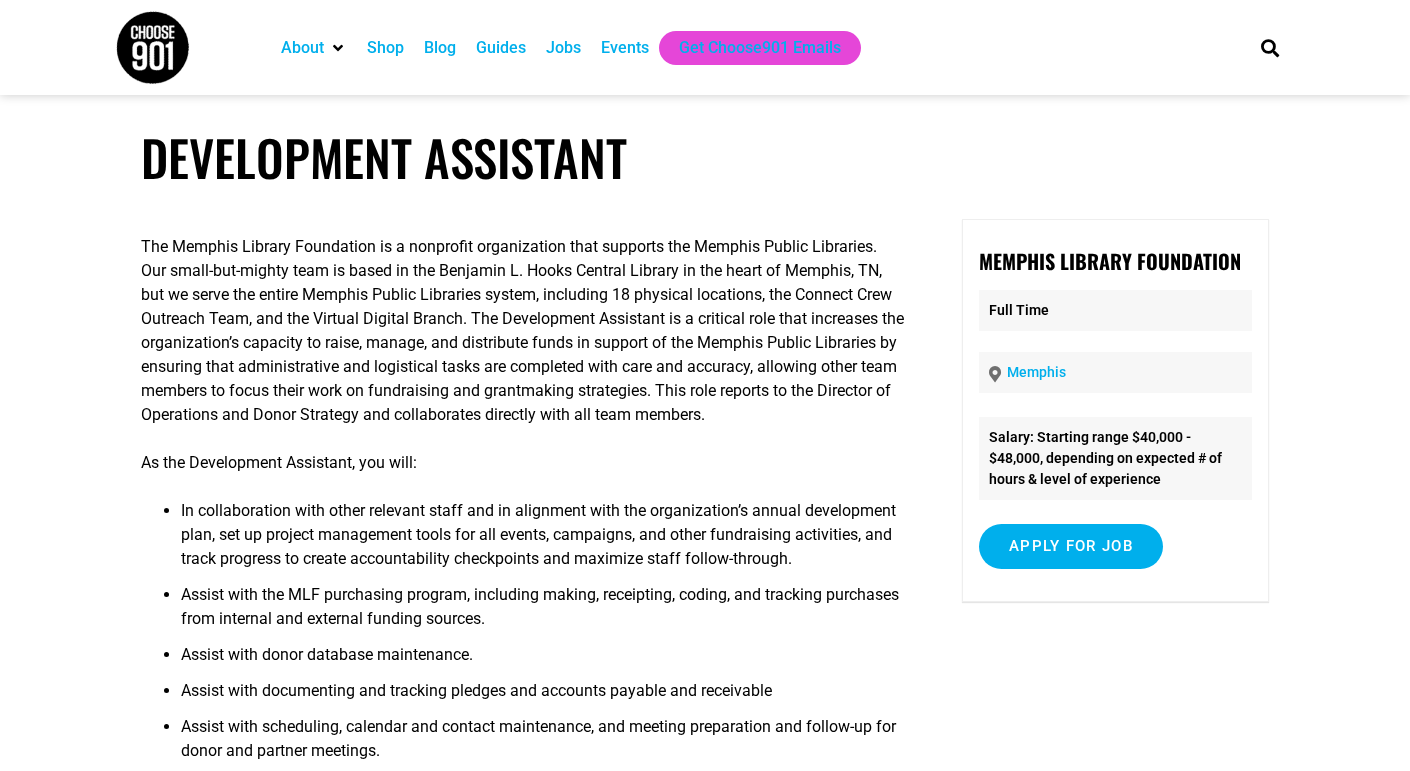 scroll, scrollTop: 0, scrollLeft: 0, axis: both 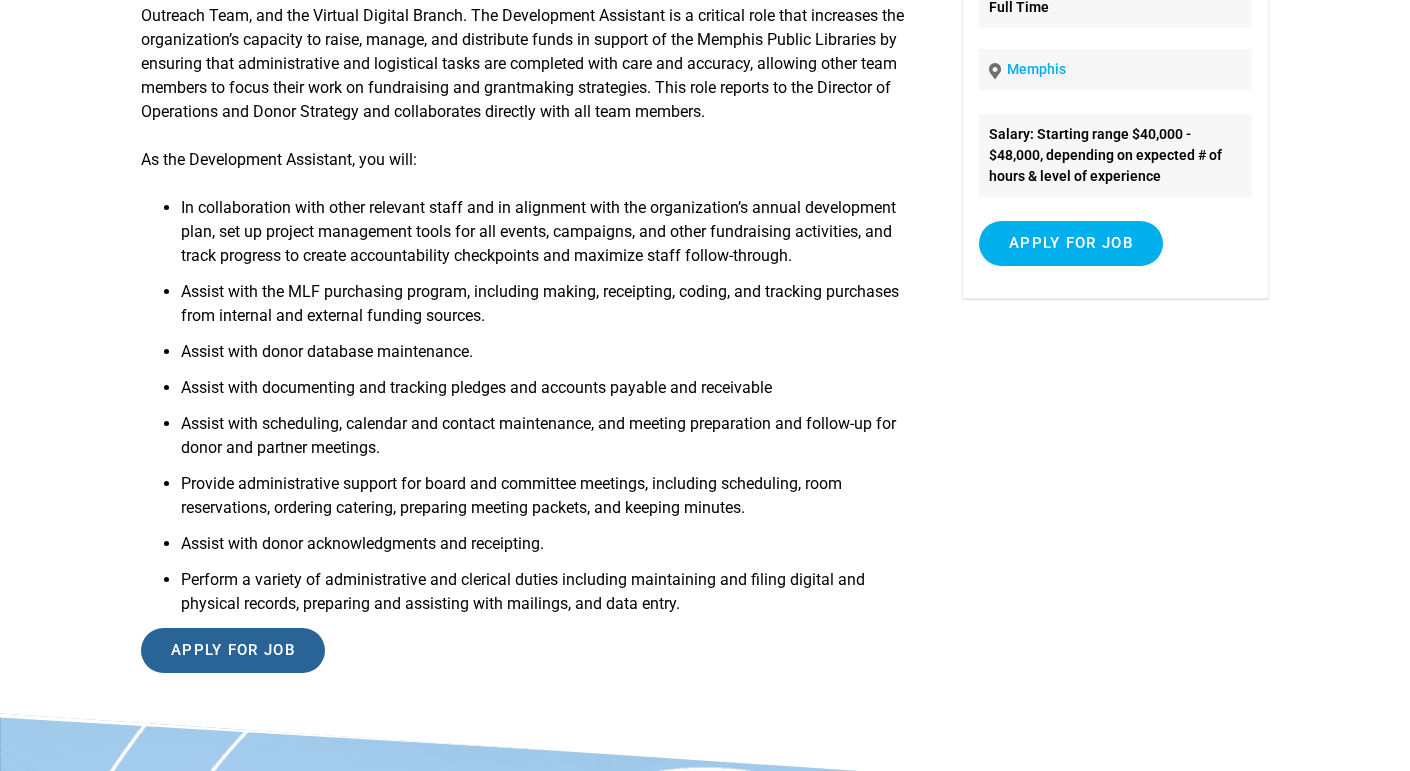 click on "Apply for job" at bounding box center [233, 650] 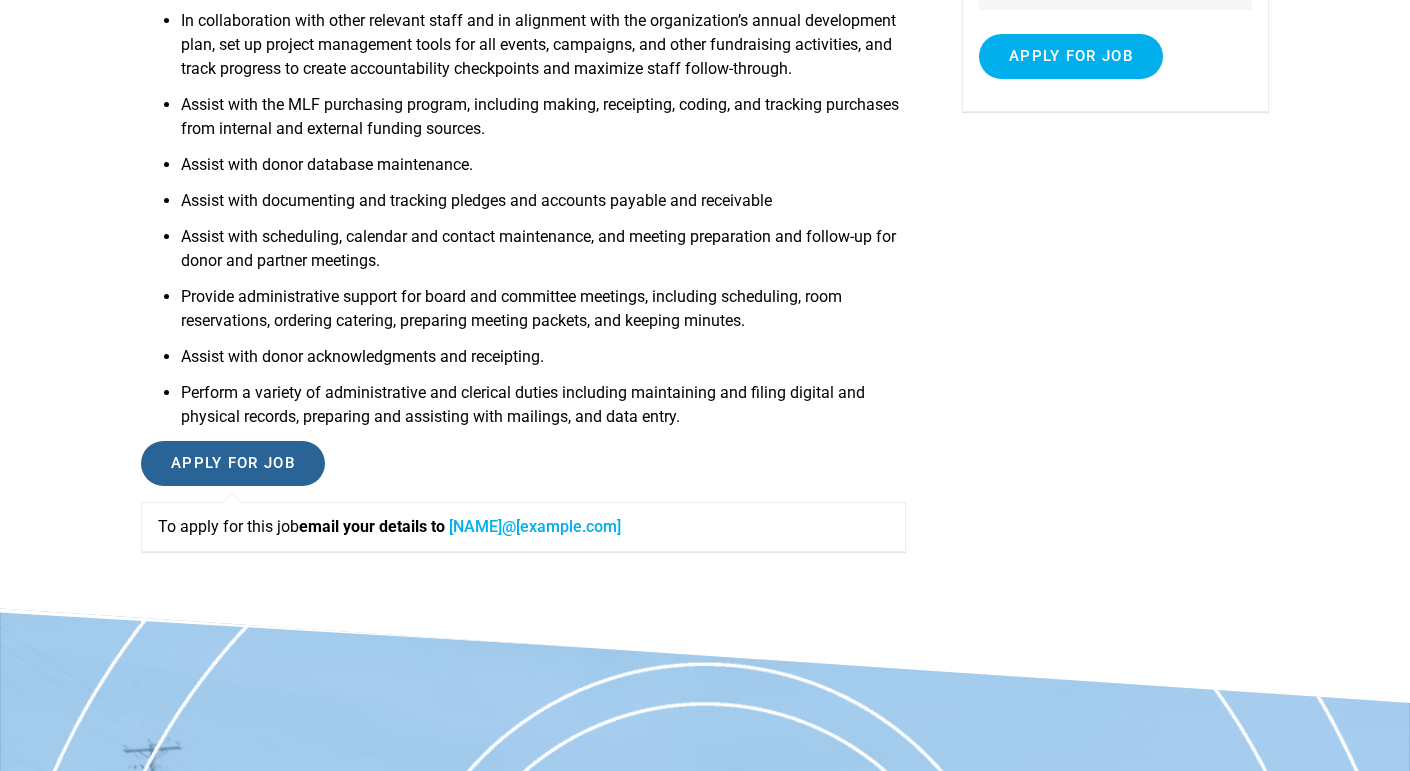 scroll, scrollTop: 0, scrollLeft: 0, axis: both 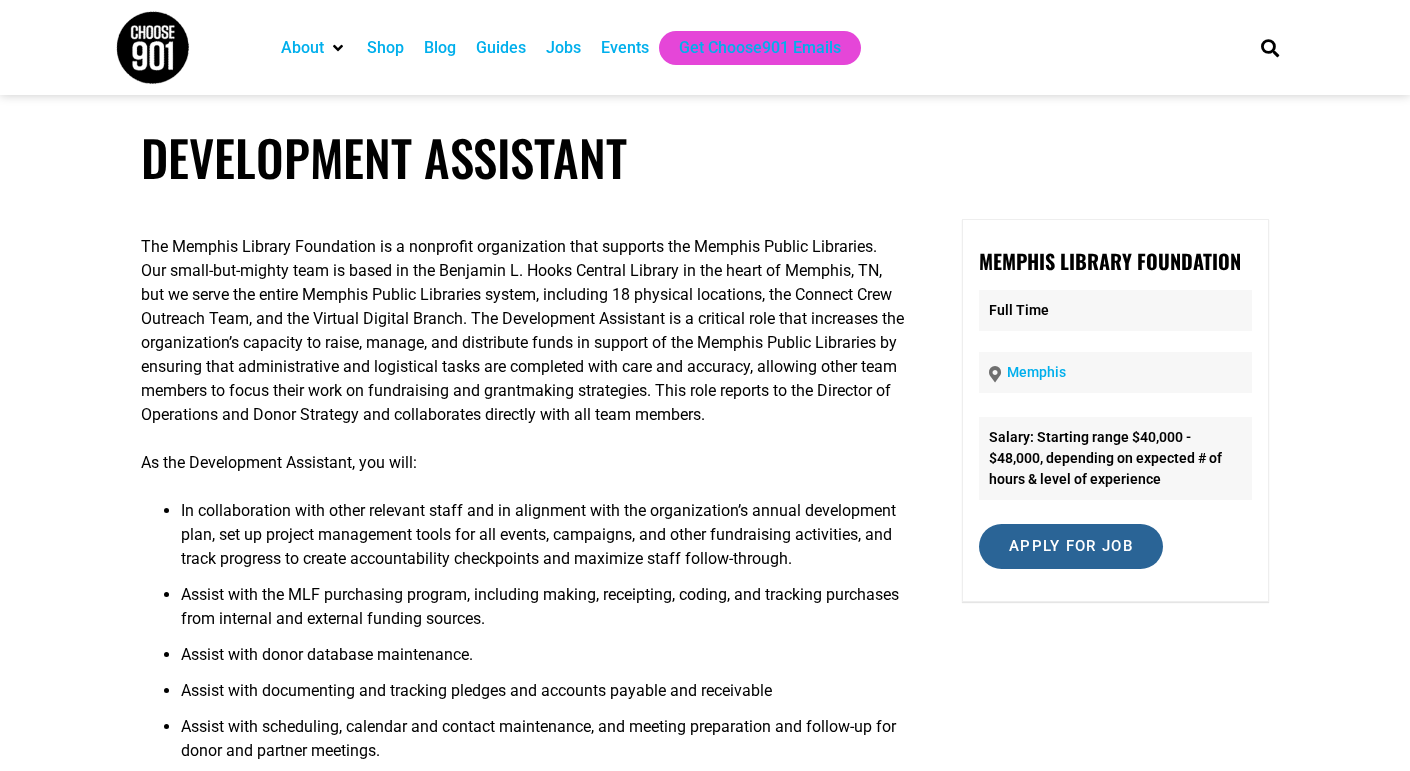 click on "Apply for job" at bounding box center [1071, 546] 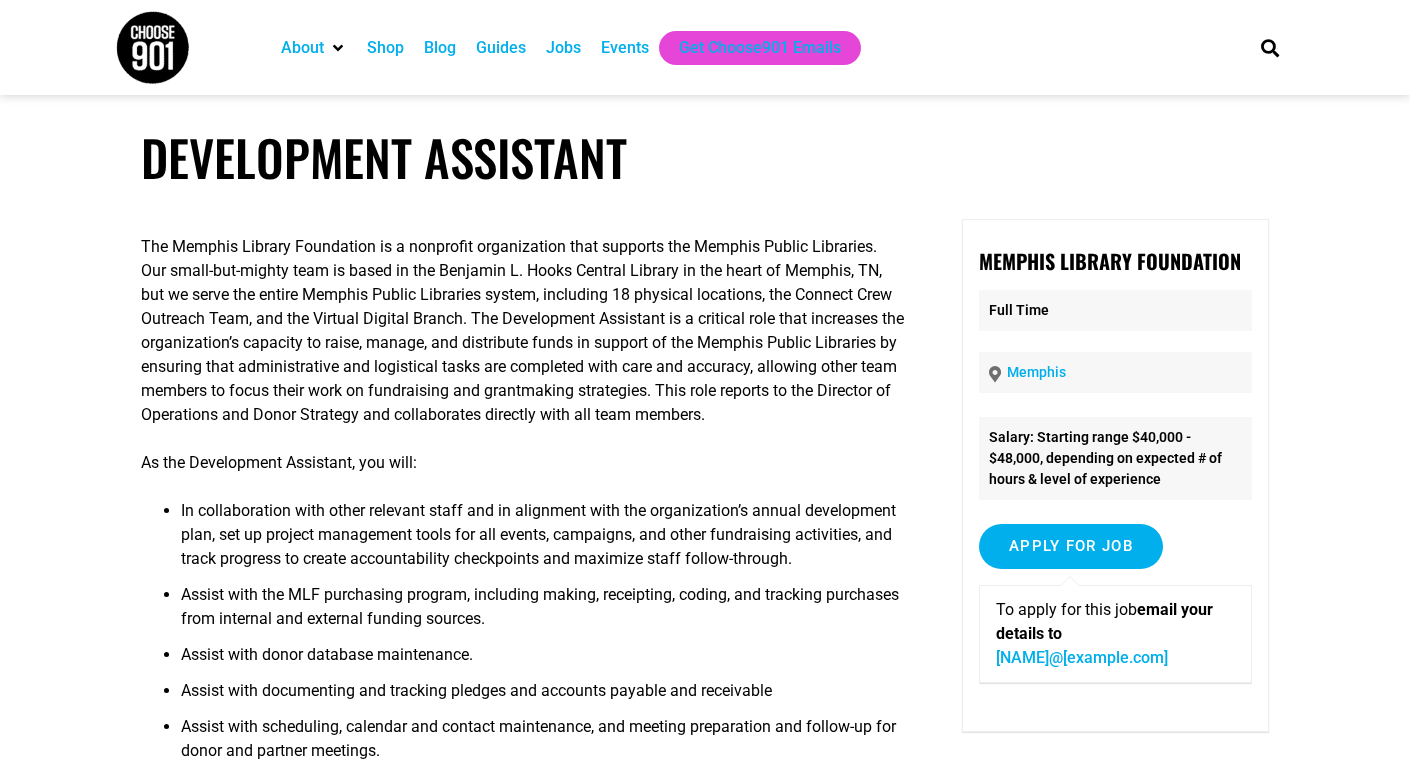 click on "Jobs" at bounding box center [563, 48] 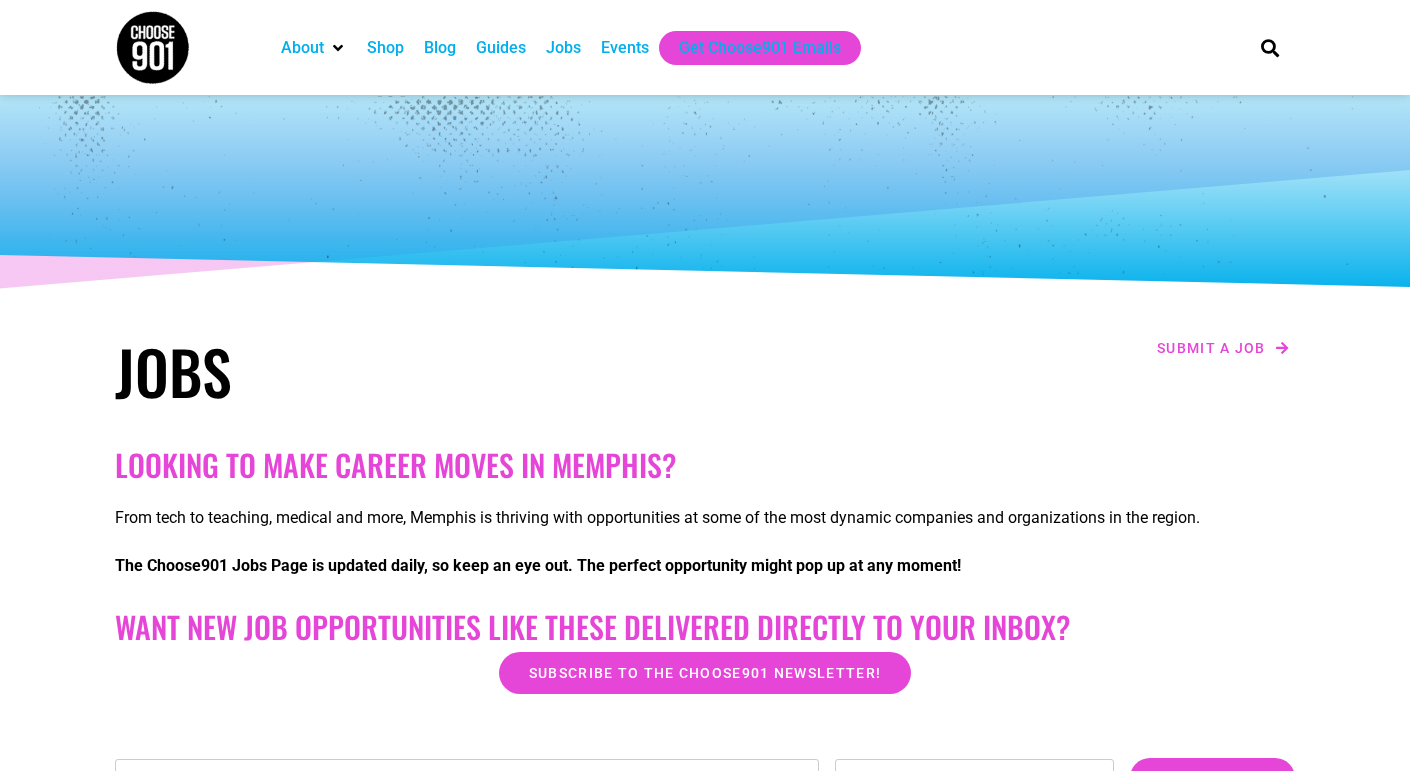 scroll, scrollTop: 0, scrollLeft: 0, axis: both 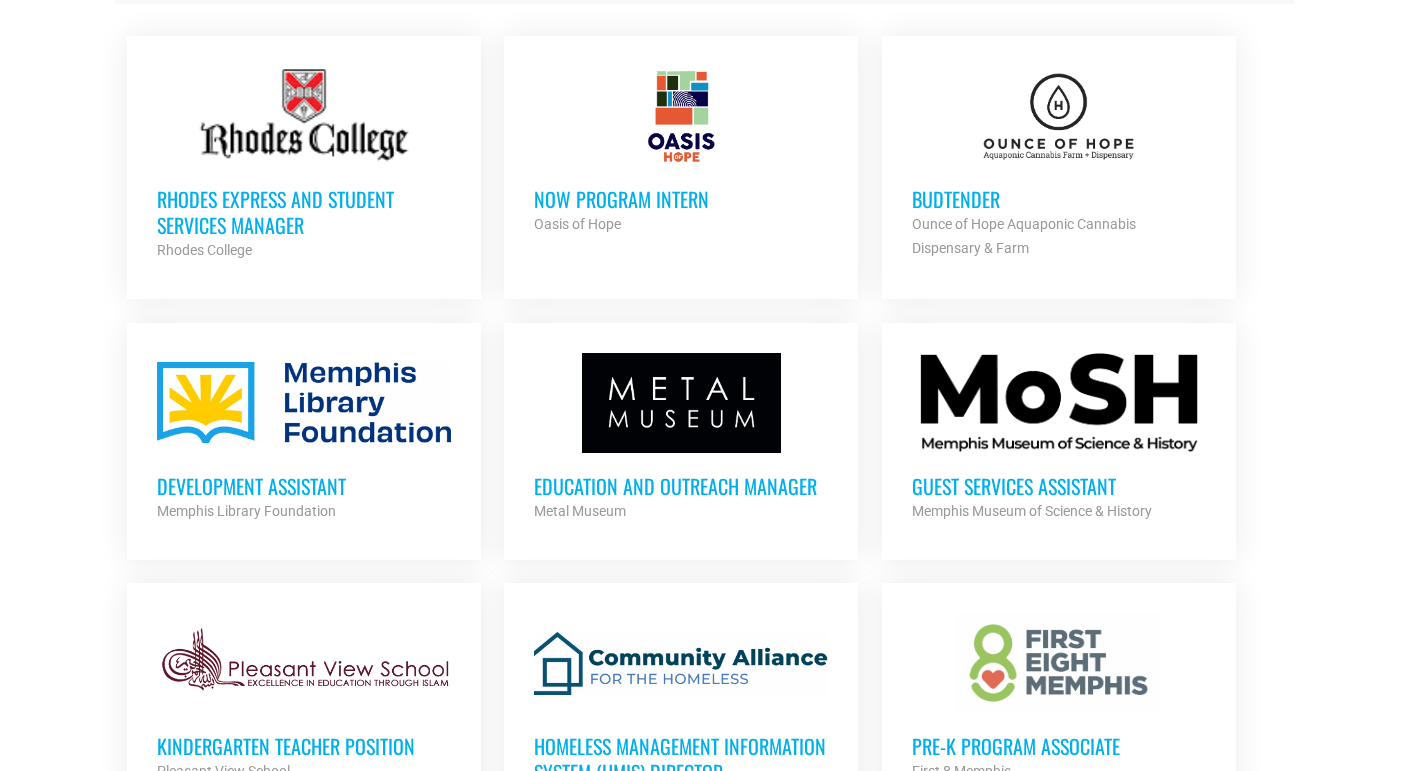 click on "Guest Services Assistant" at bounding box center (1059, 486) 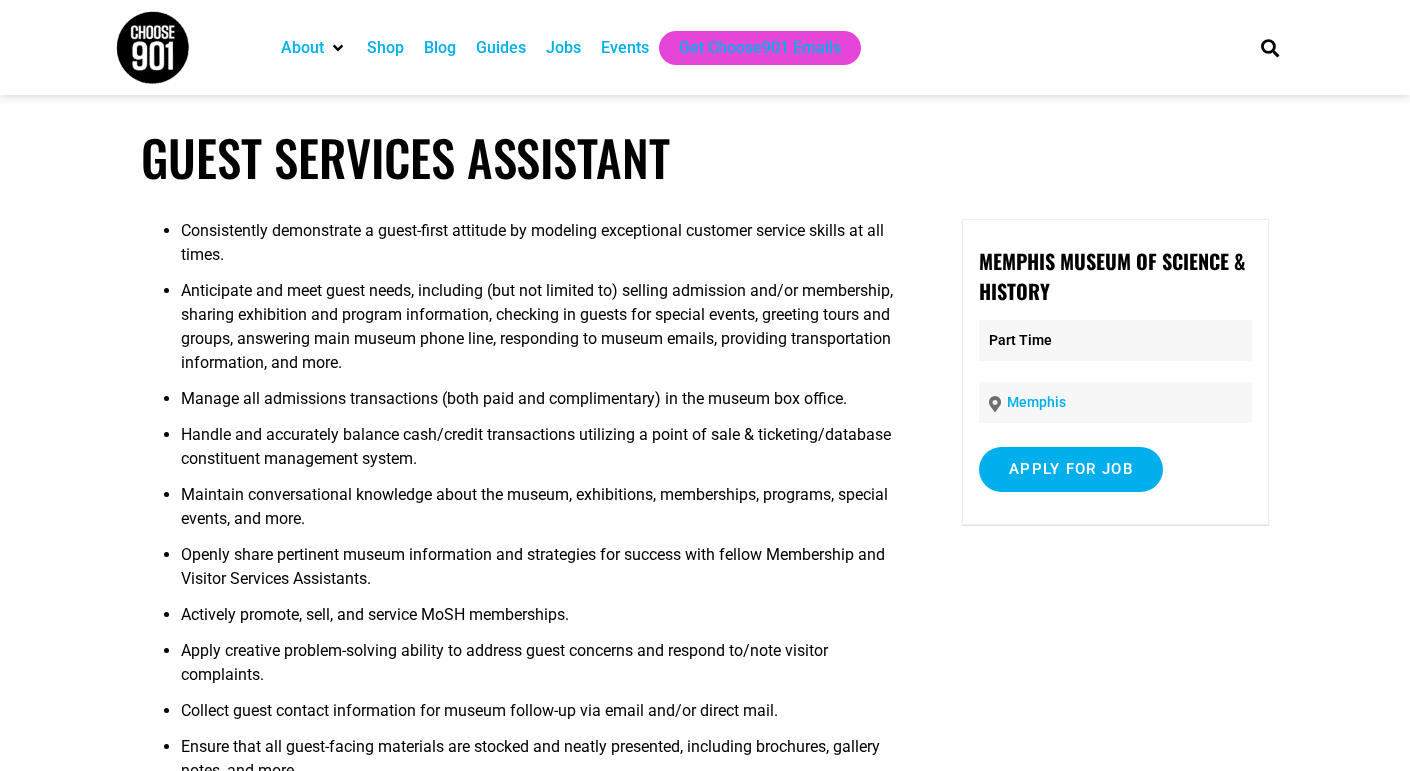 scroll, scrollTop: 0, scrollLeft: 0, axis: both 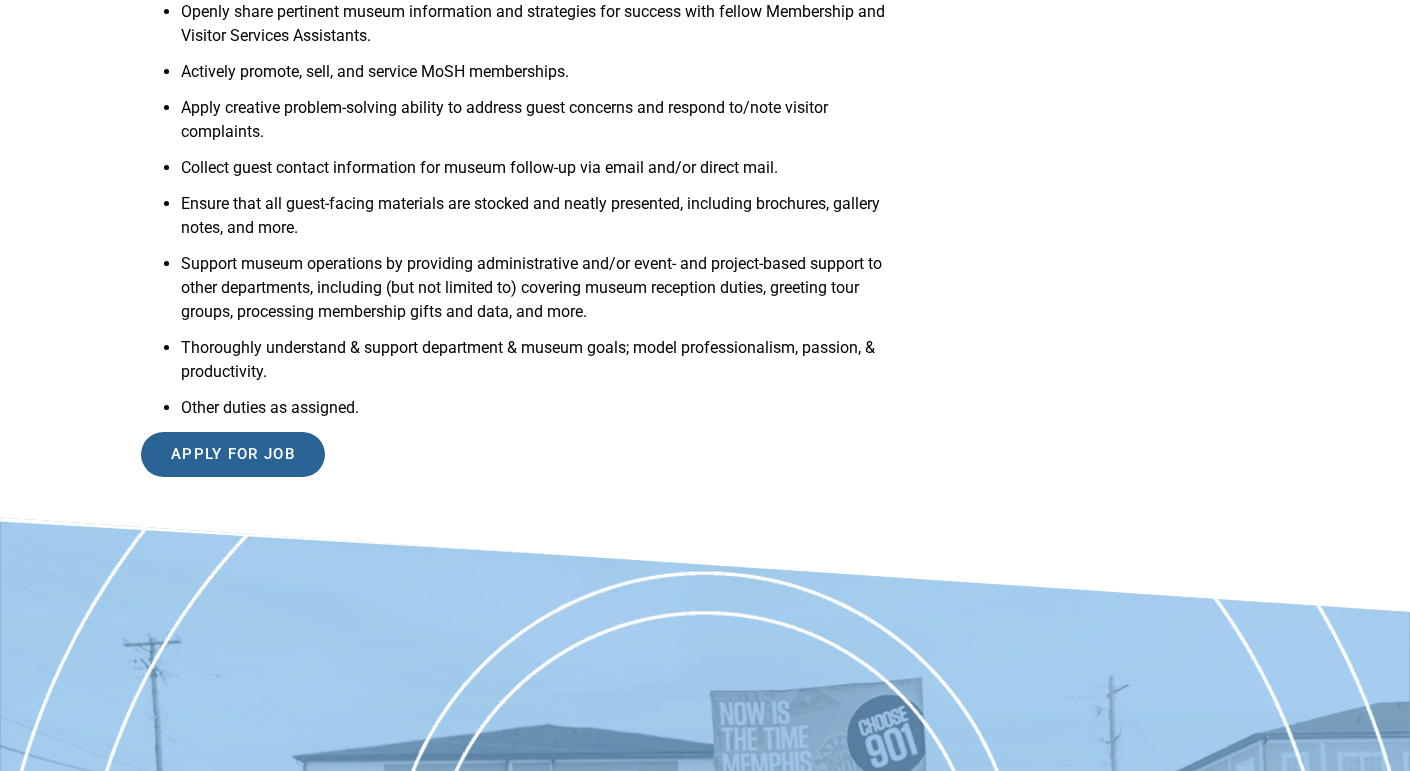 click on "Apply for job" at bounding box center [233, 454] 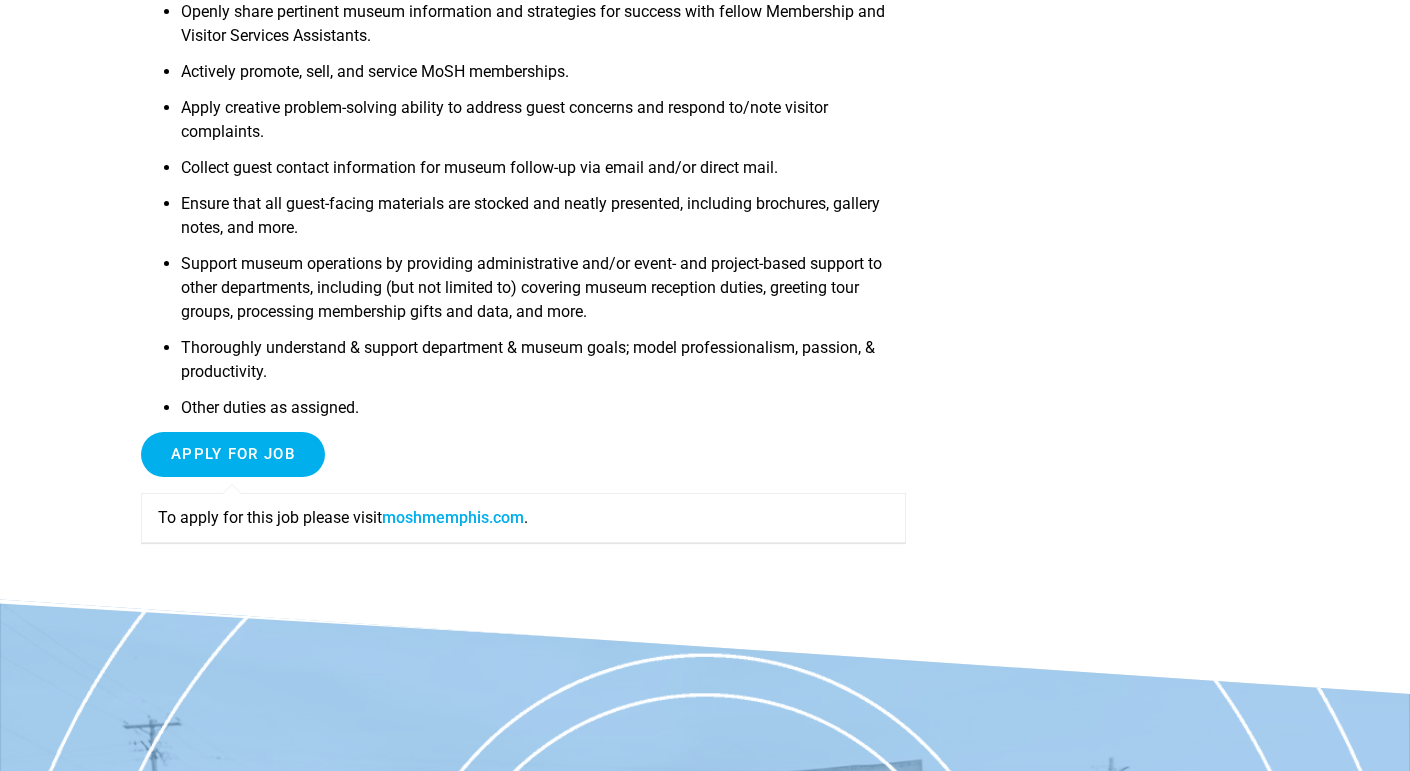 click on "moshmemphis.com" at bounding box center [453, 517] 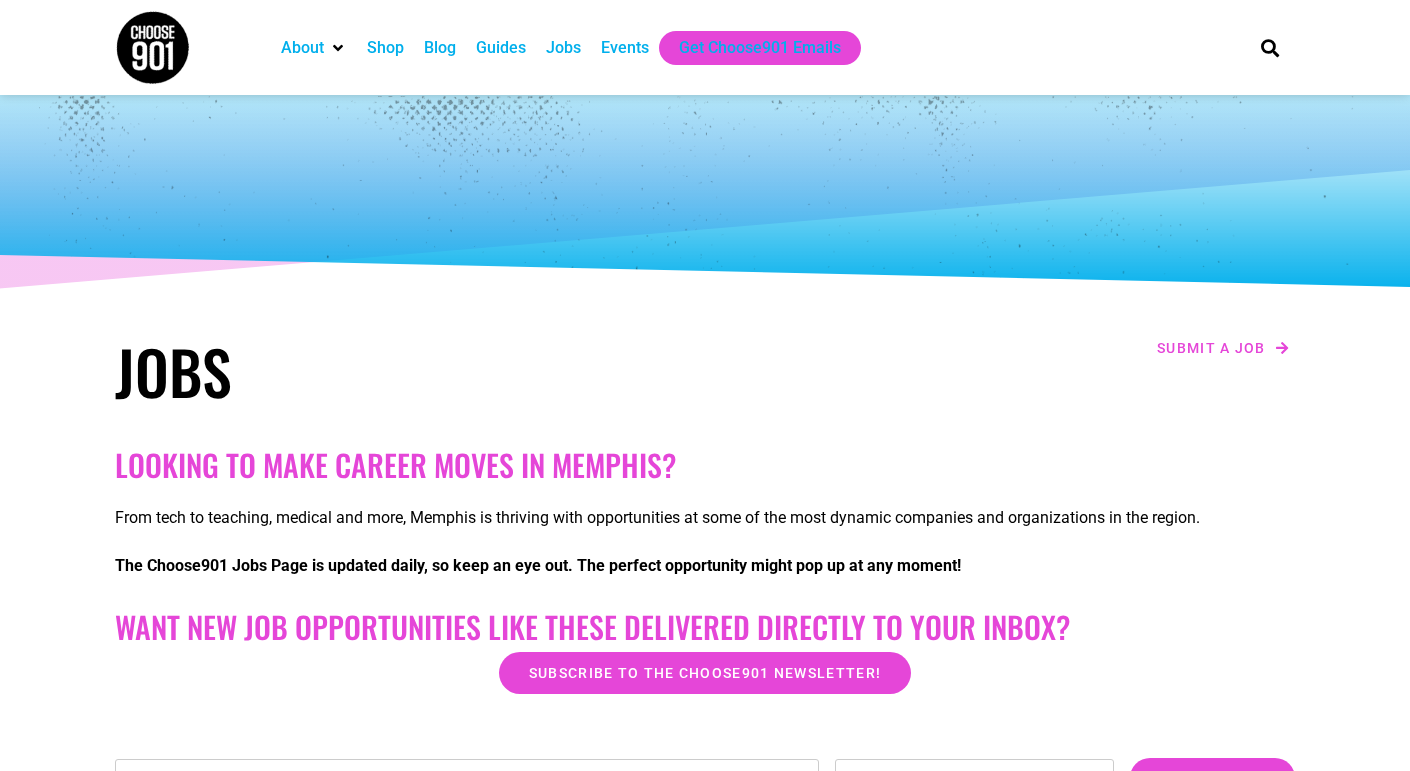 scroll, scrollTop: 0, scrollLeft: 0, axis: both 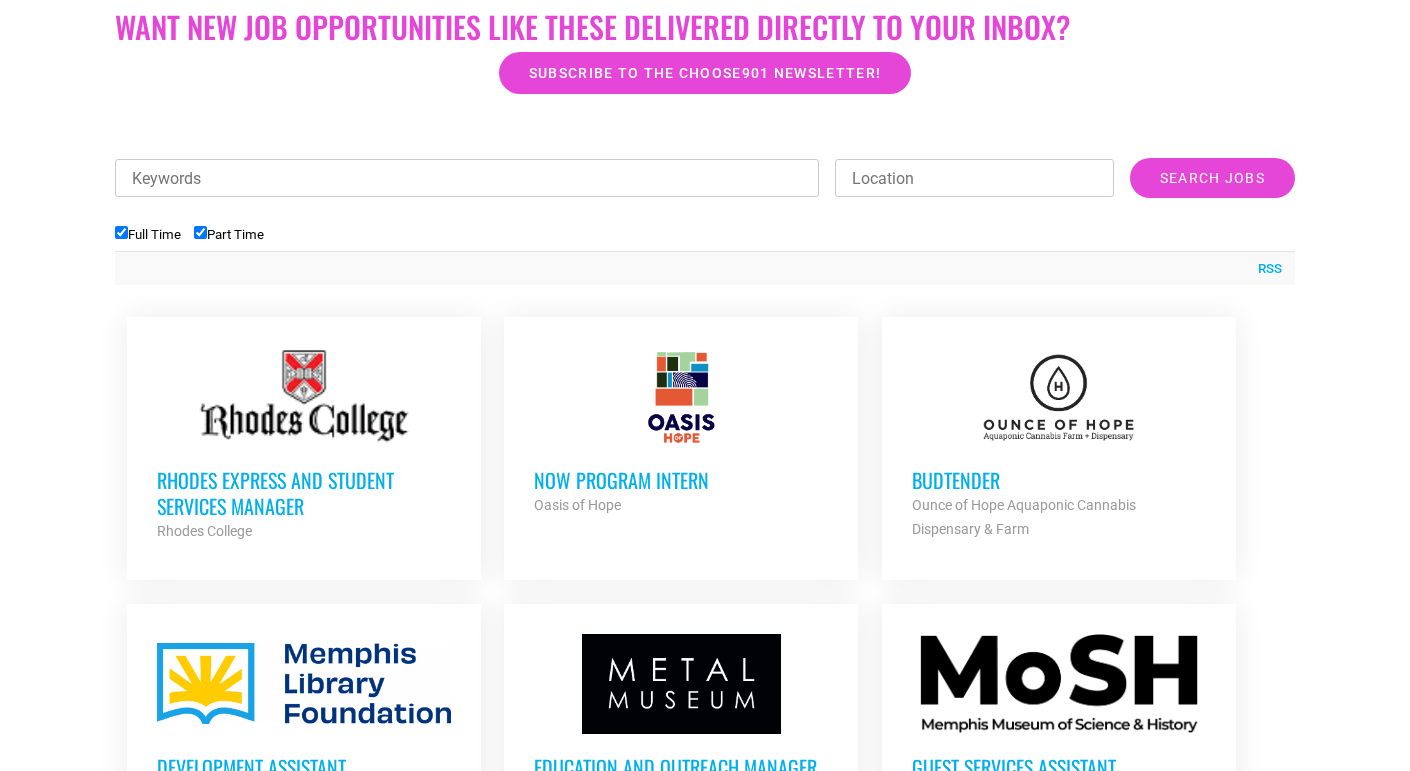 click on "NOW Program Intern" at bounding box center (681, 480) 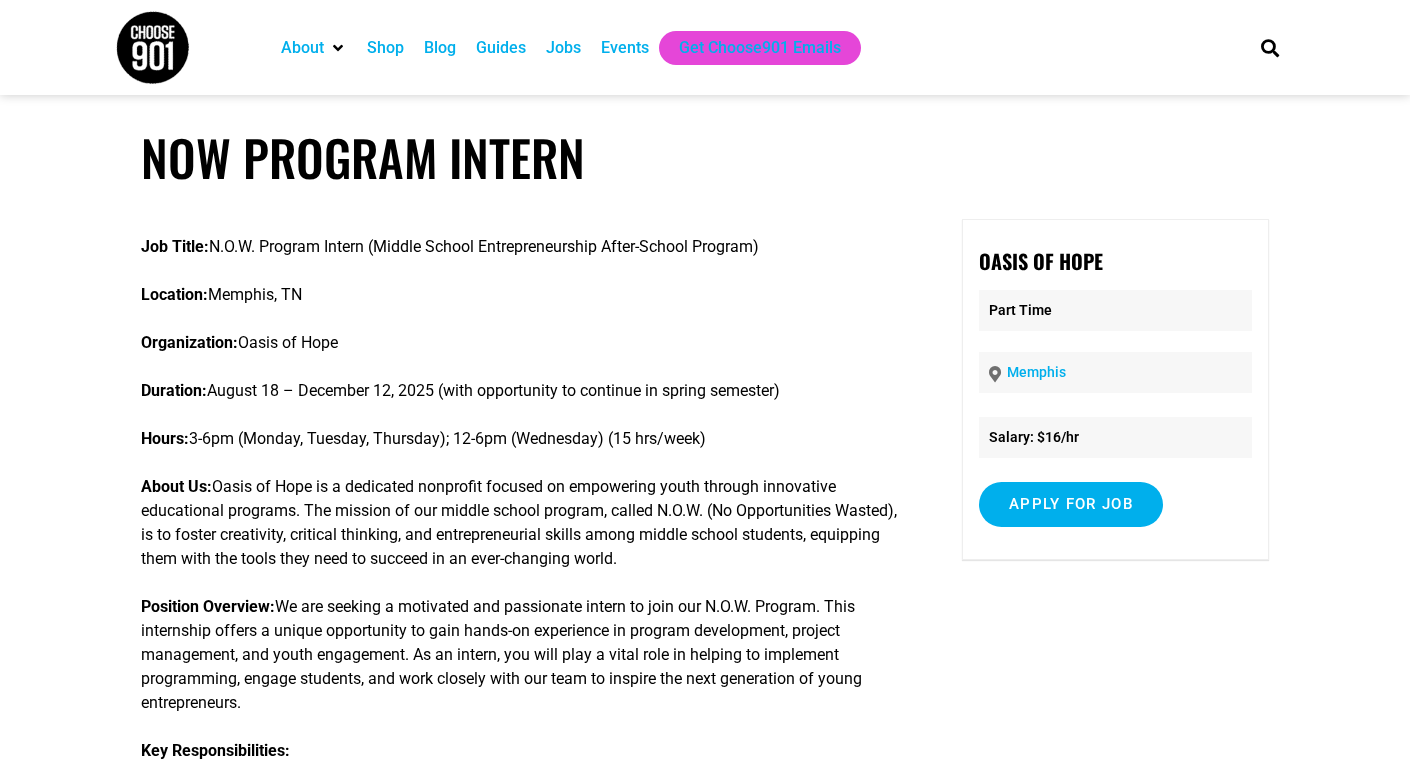 scroll, scrollTop: 0, scrollLeft: 0, axis: both 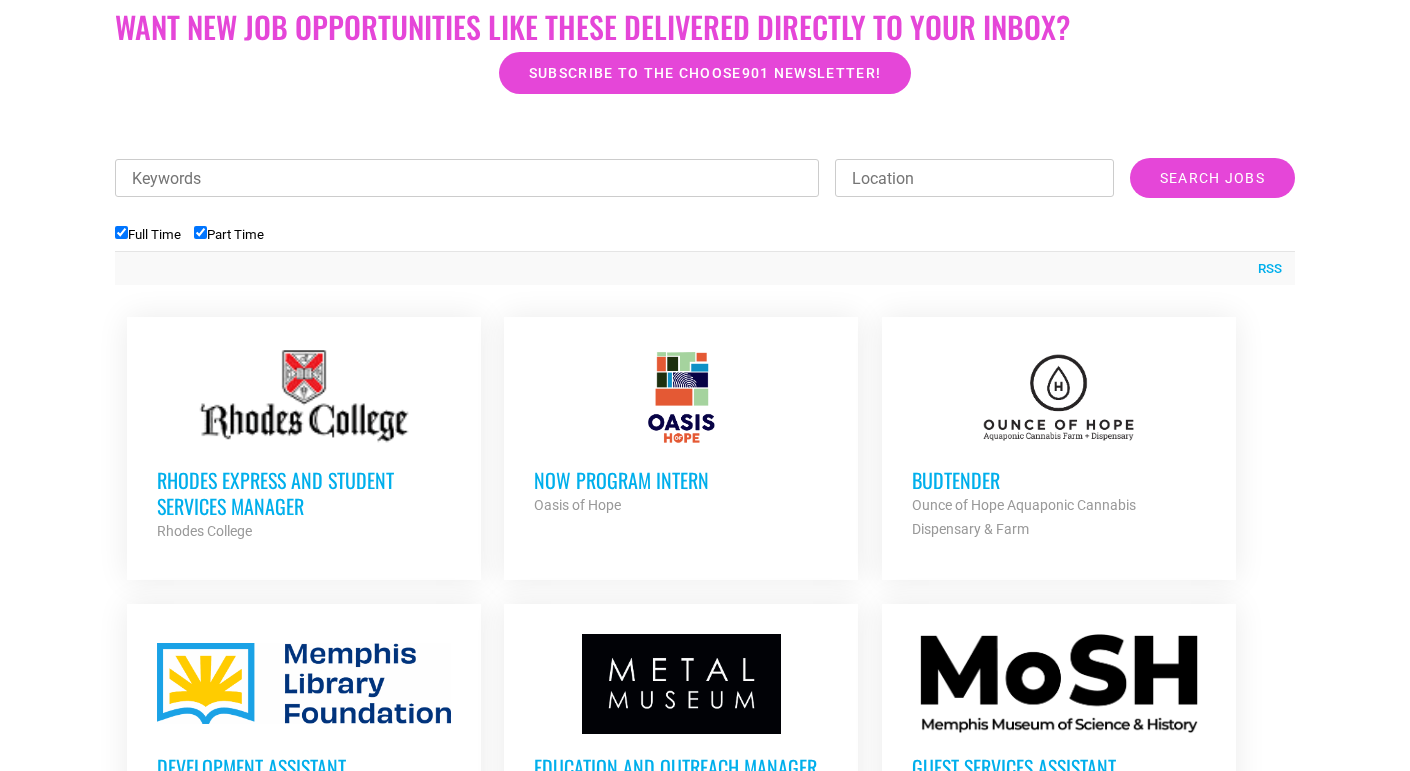click on "Budtender" at bounding box center (1059, 480) 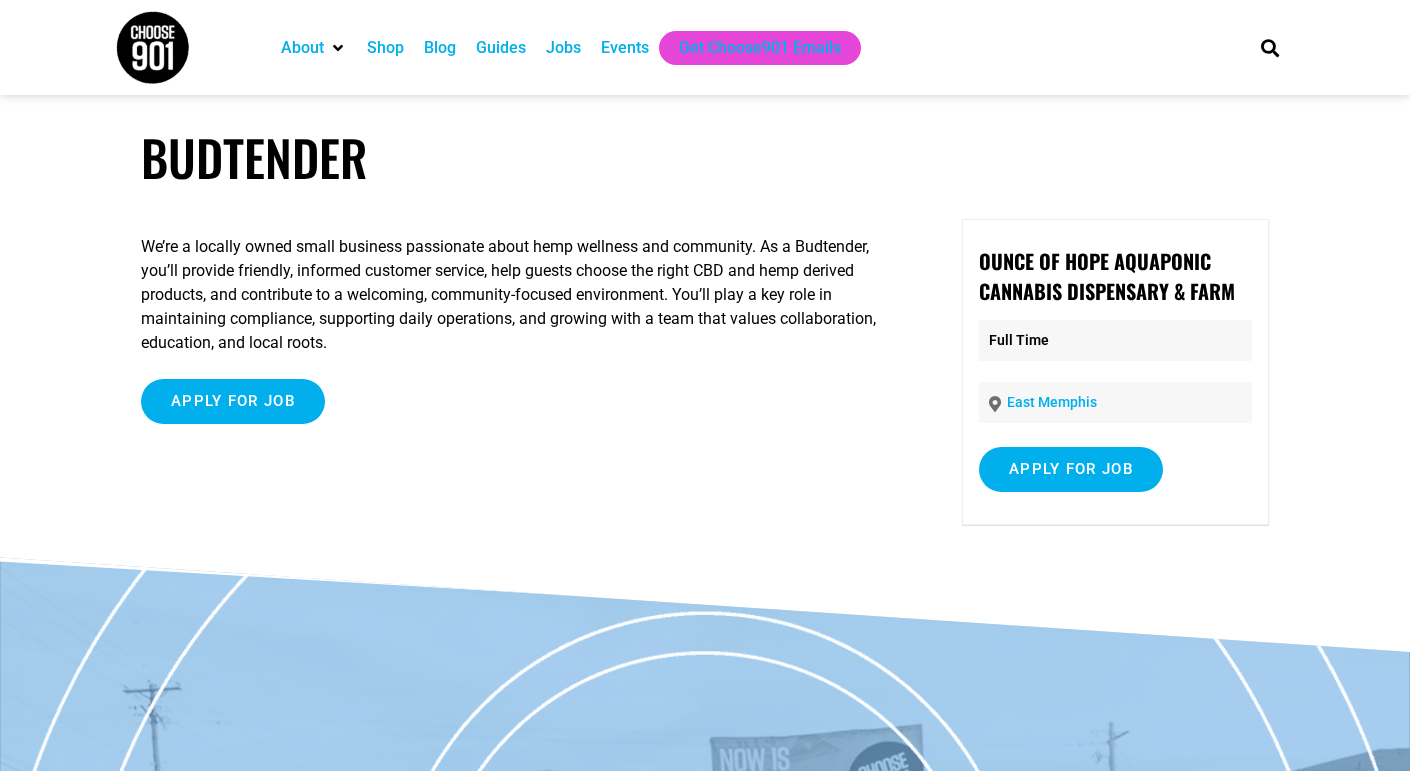 scroll, scrollTop: 0, scrollLeft: 0, axis: both 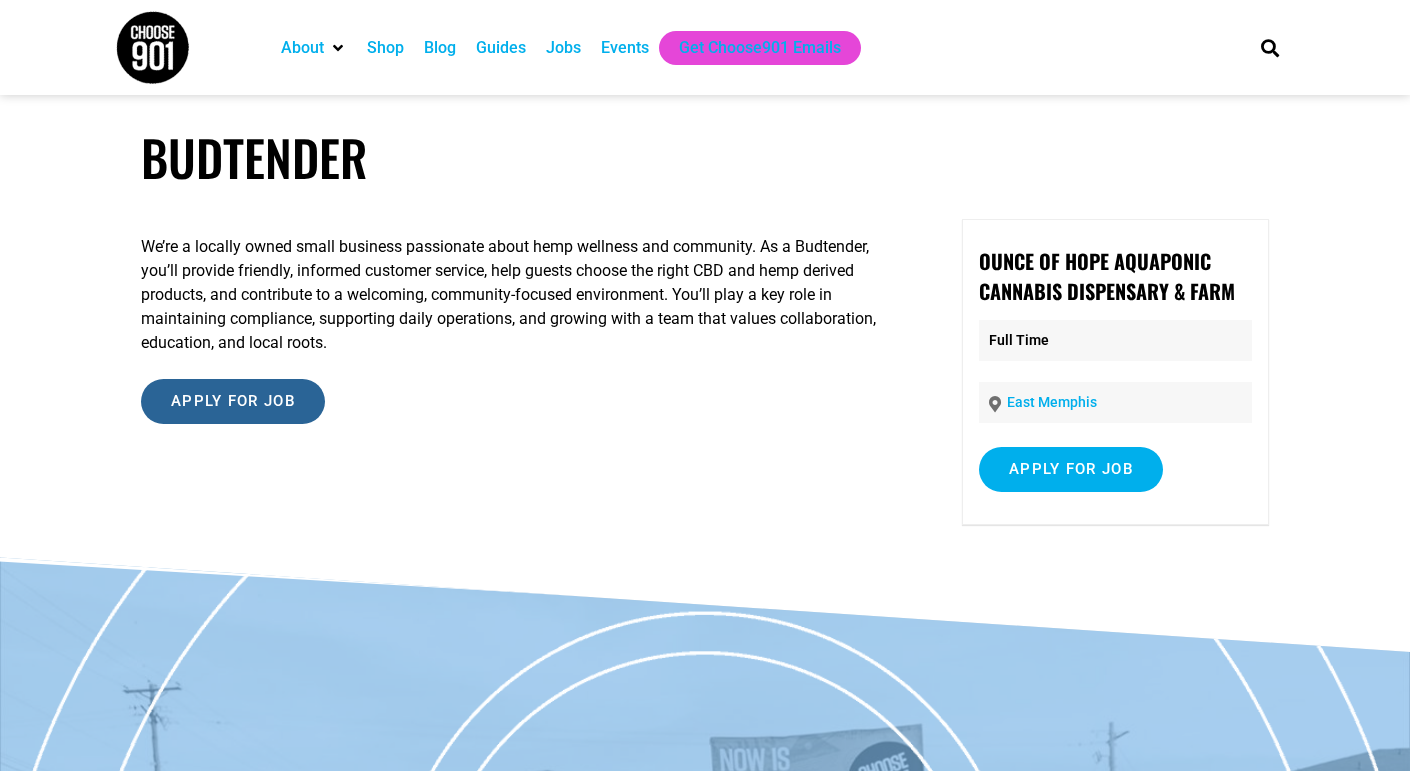 click on "Apply for job" at bounding box center (233, 401) 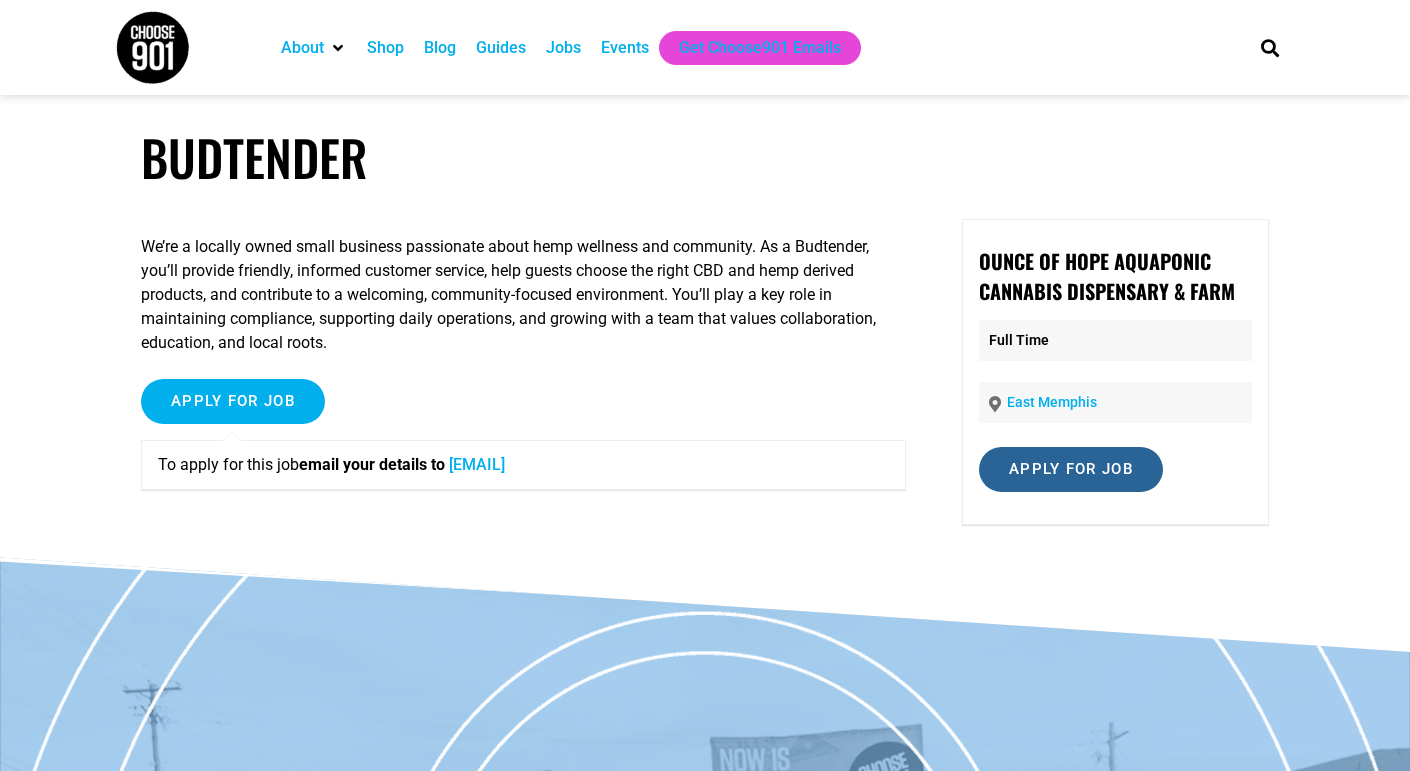 click on "Apply for job" at bounding box center (1071, 469) 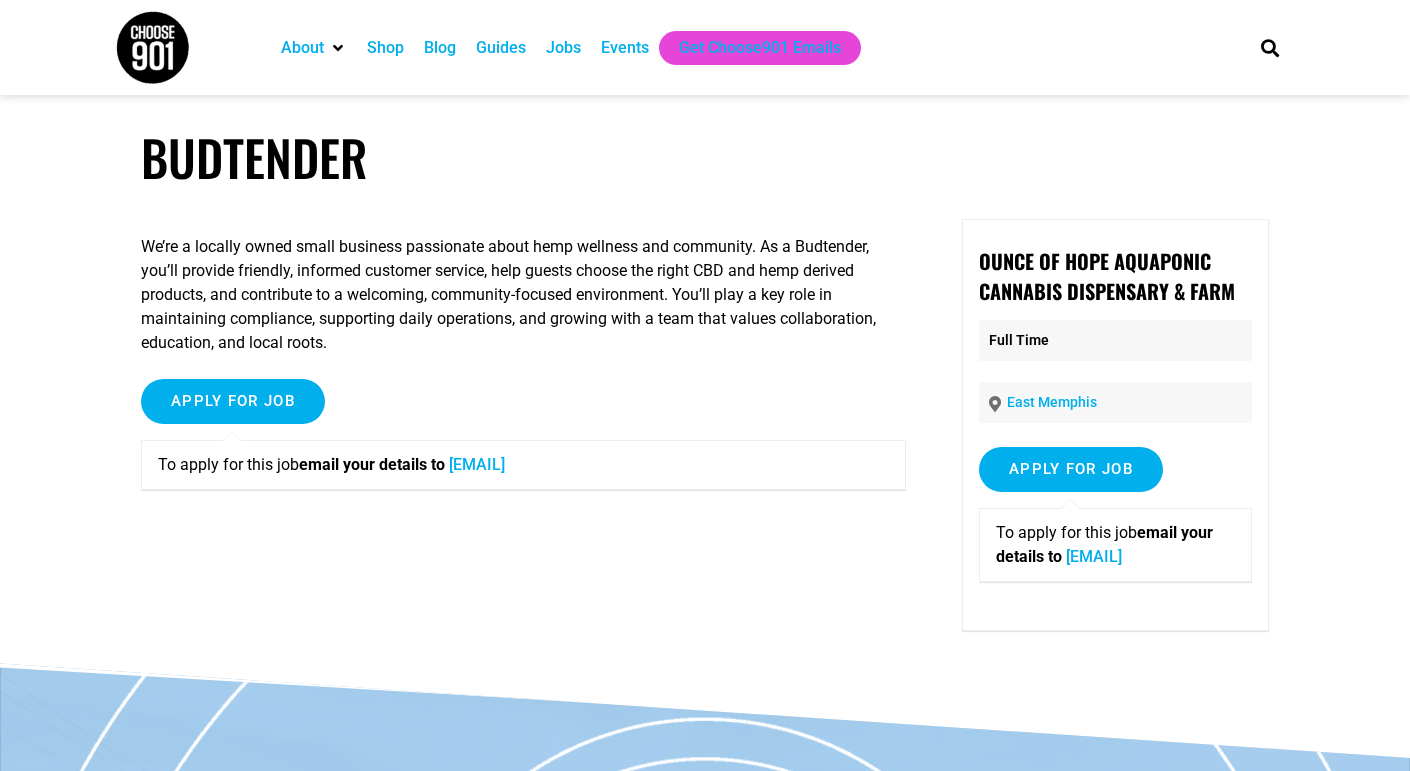 click on "info@ounceofhope.com" at bounding box center (1094, 556) 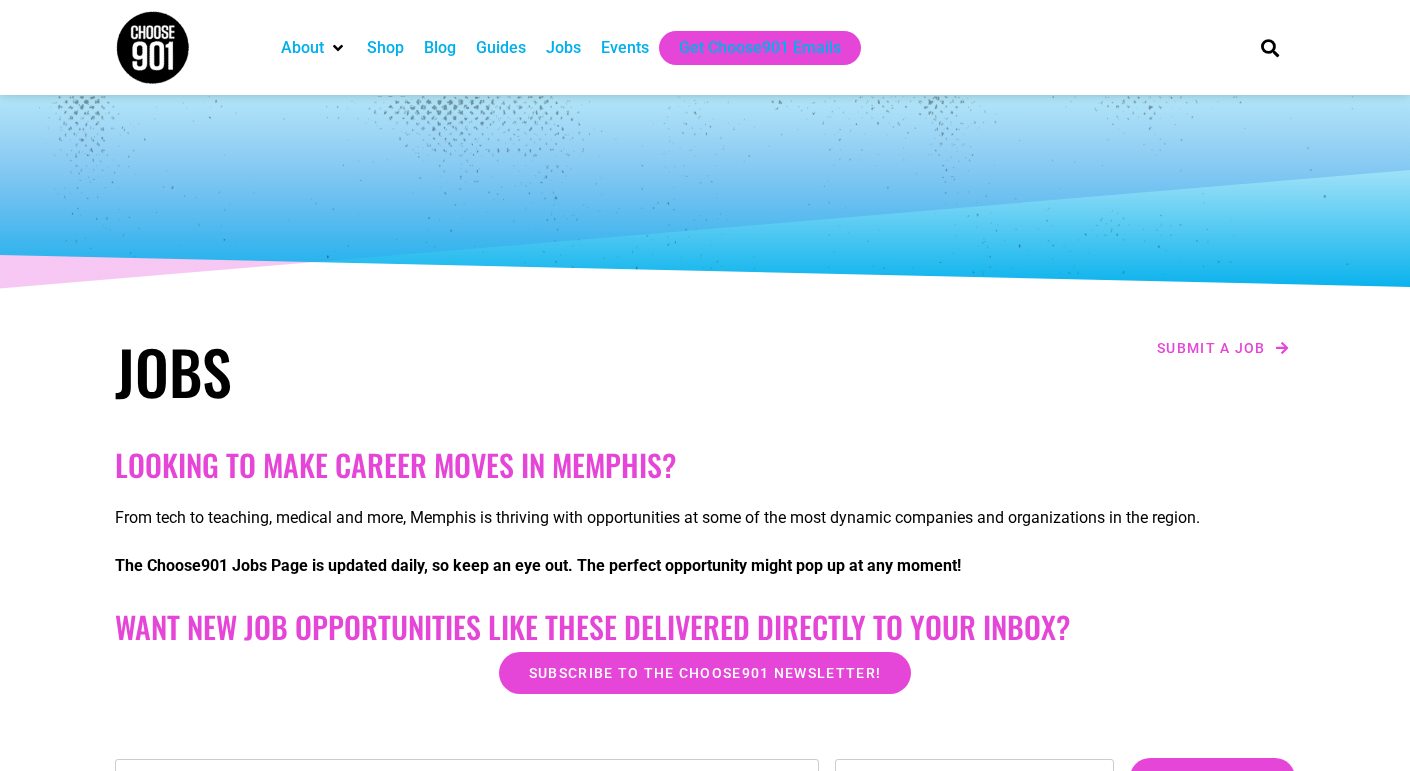 scroll, scrollTop: 0, scrollLeft: 0, axis: both 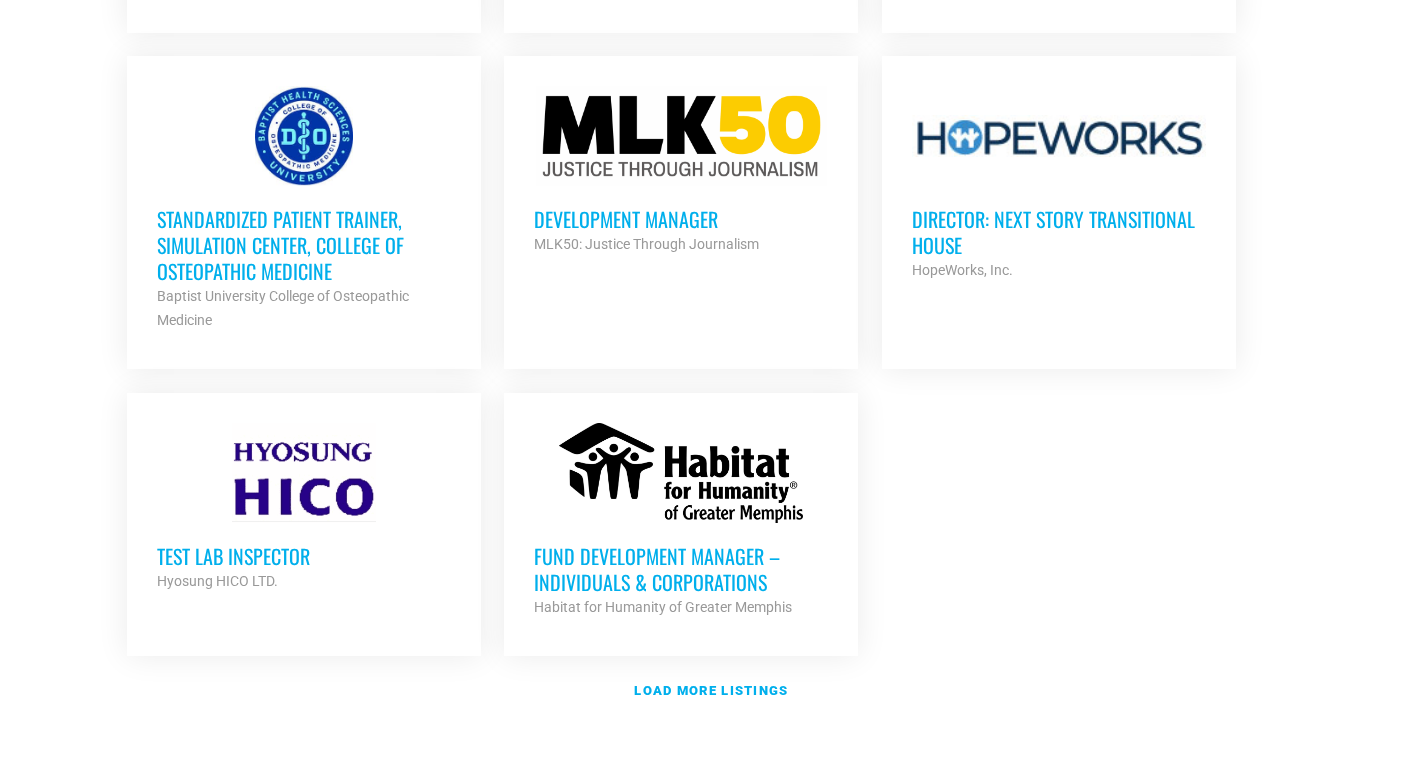 click on "Development Manager" at bounding box center [681, 219] 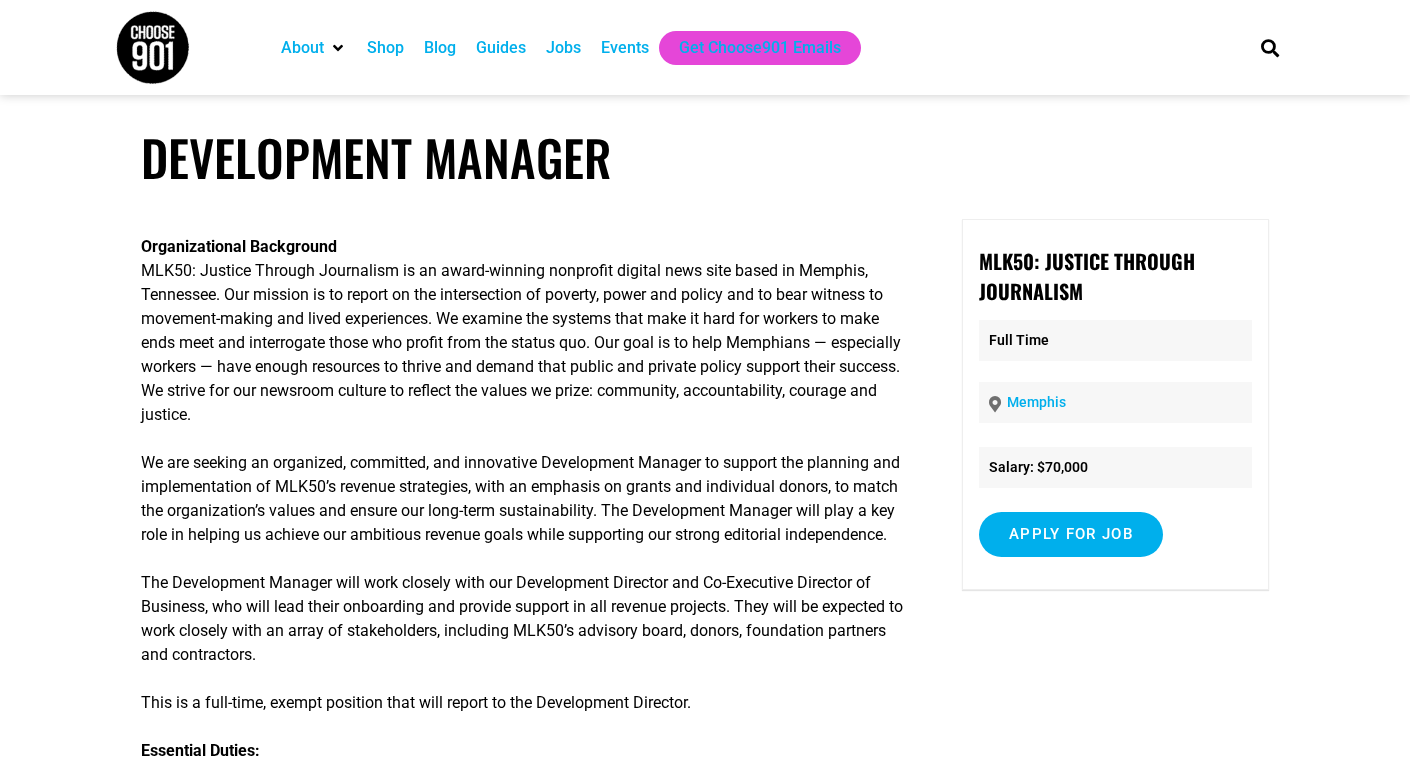 scroll, scrollTop: 0, scrollLeft: 0, axis: both 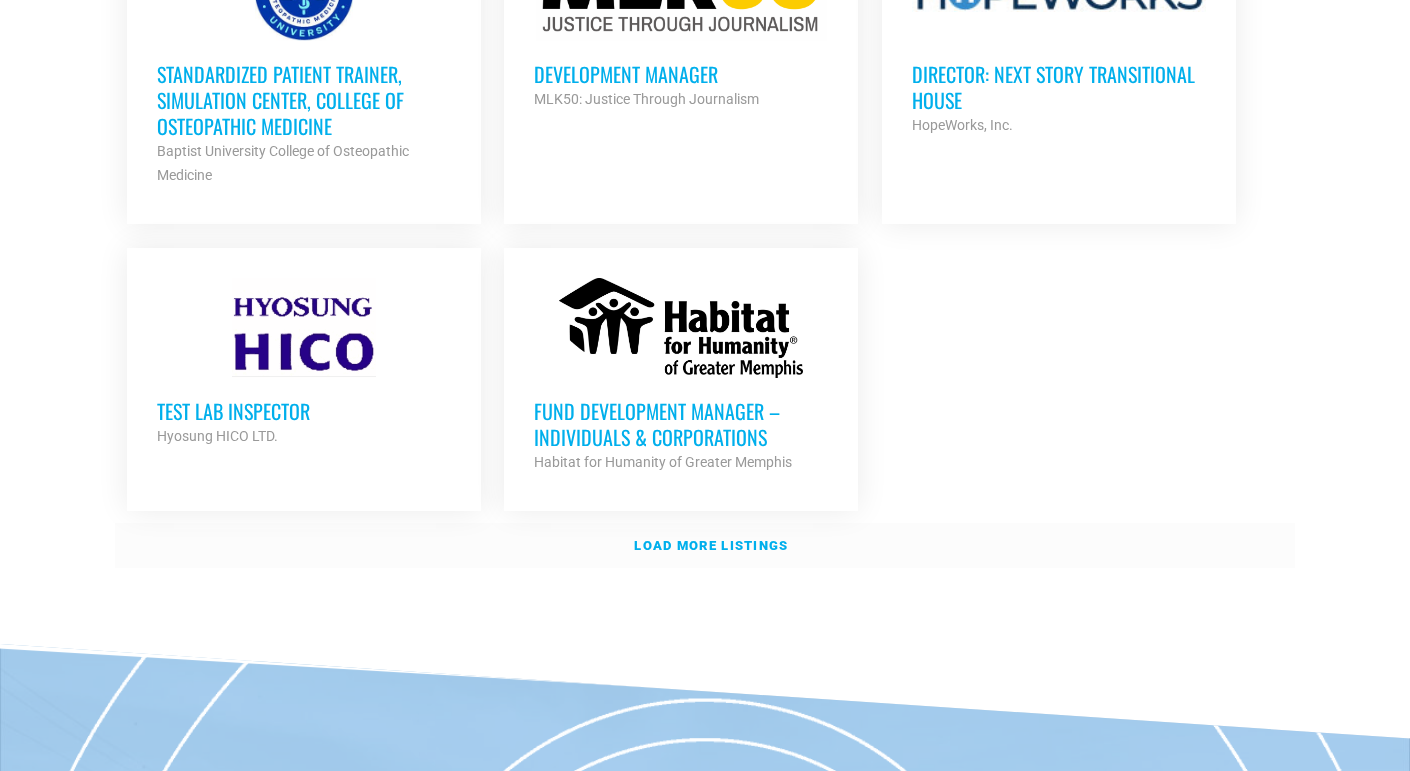 click on "Load more listings" at bounding box center [705, 546] 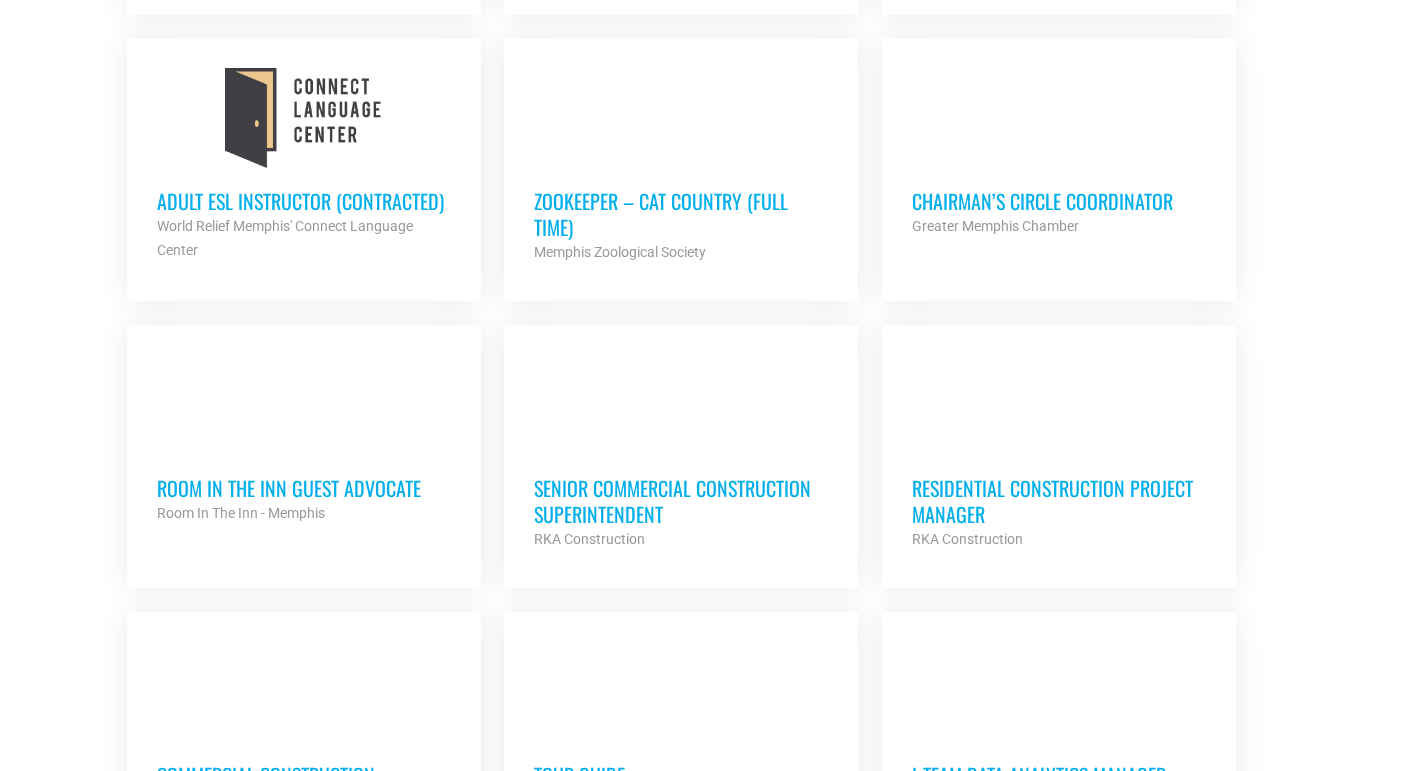 scroll, scrollTop: 3549, scrollLeft: 0, axis: vertical 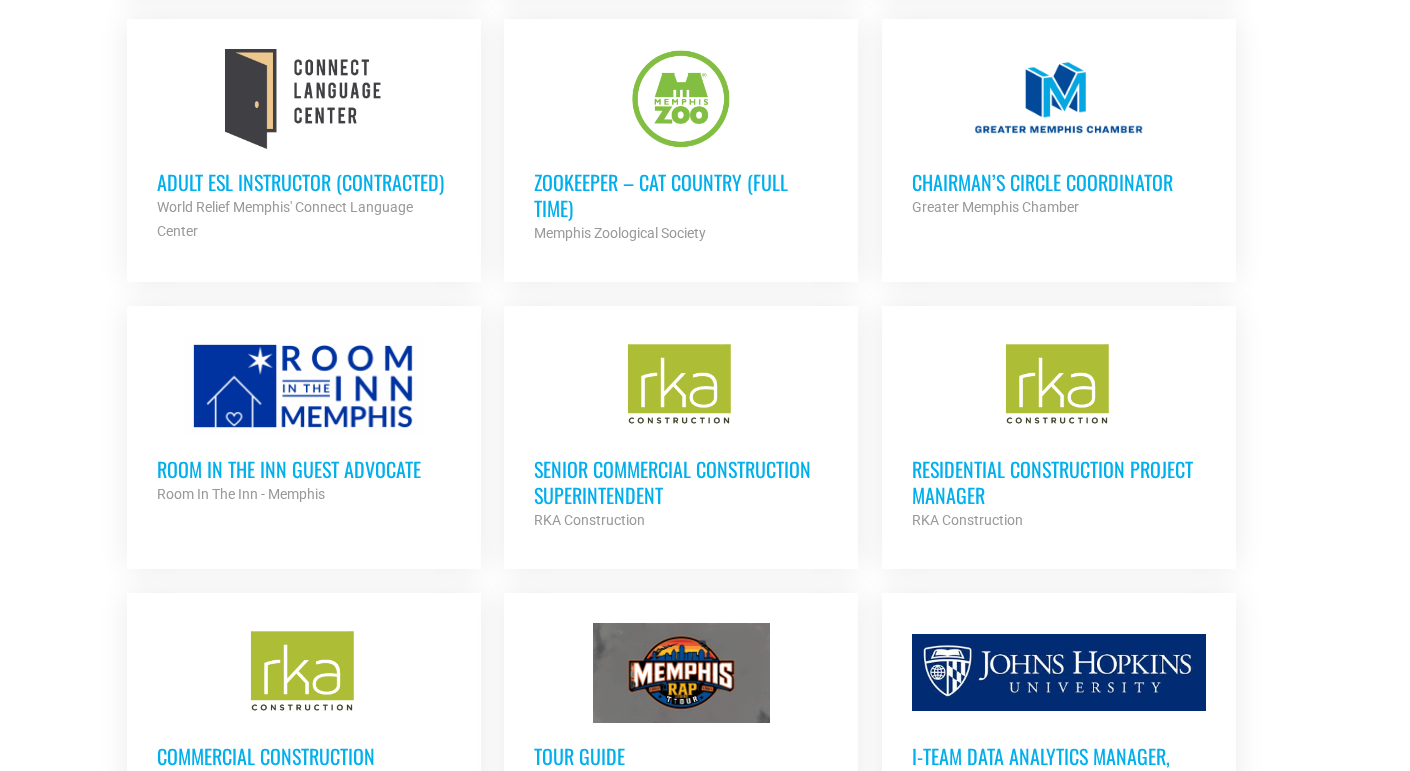 click on "Room in the Inn Guest Advocate" at bounding box center (304, 469) 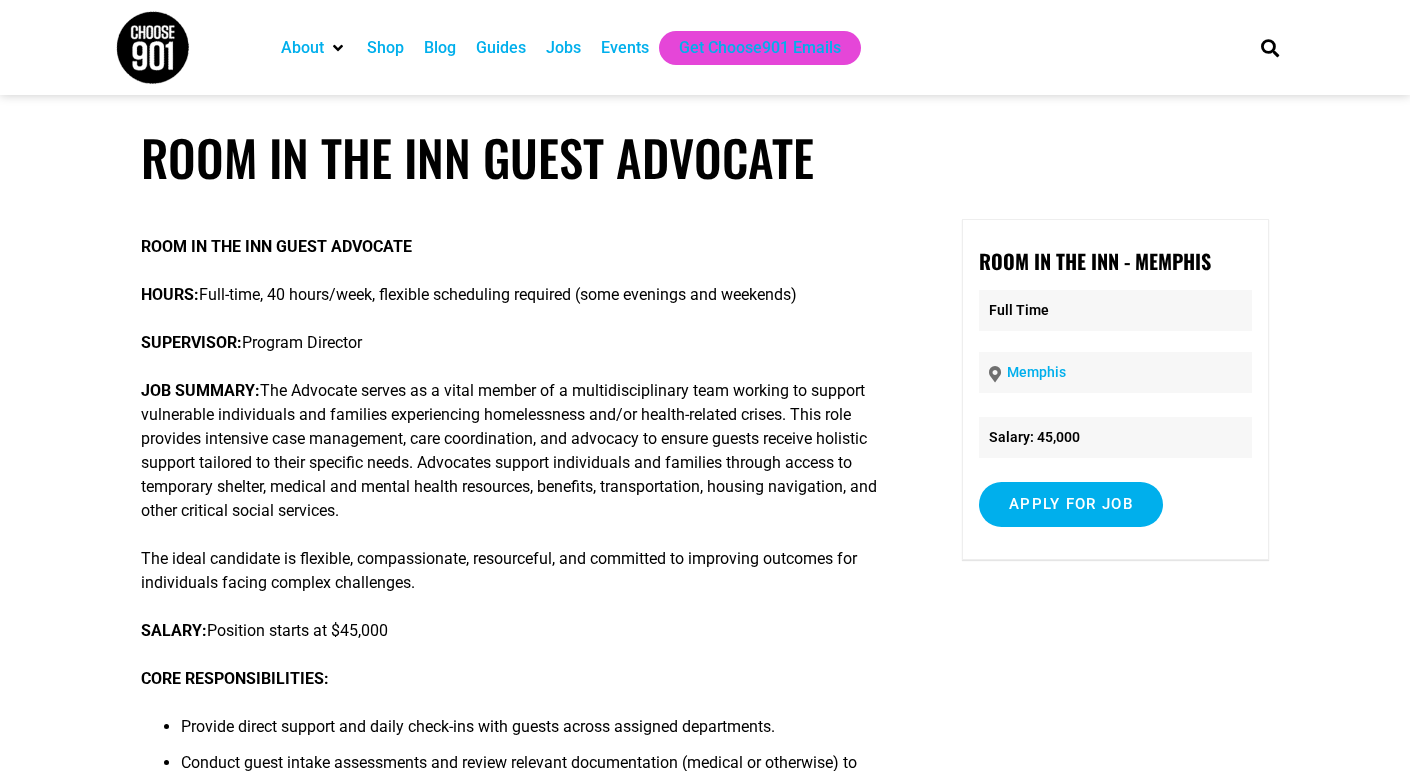 scroll, scrollTop: 0, scrollLeft: 0, axis: both 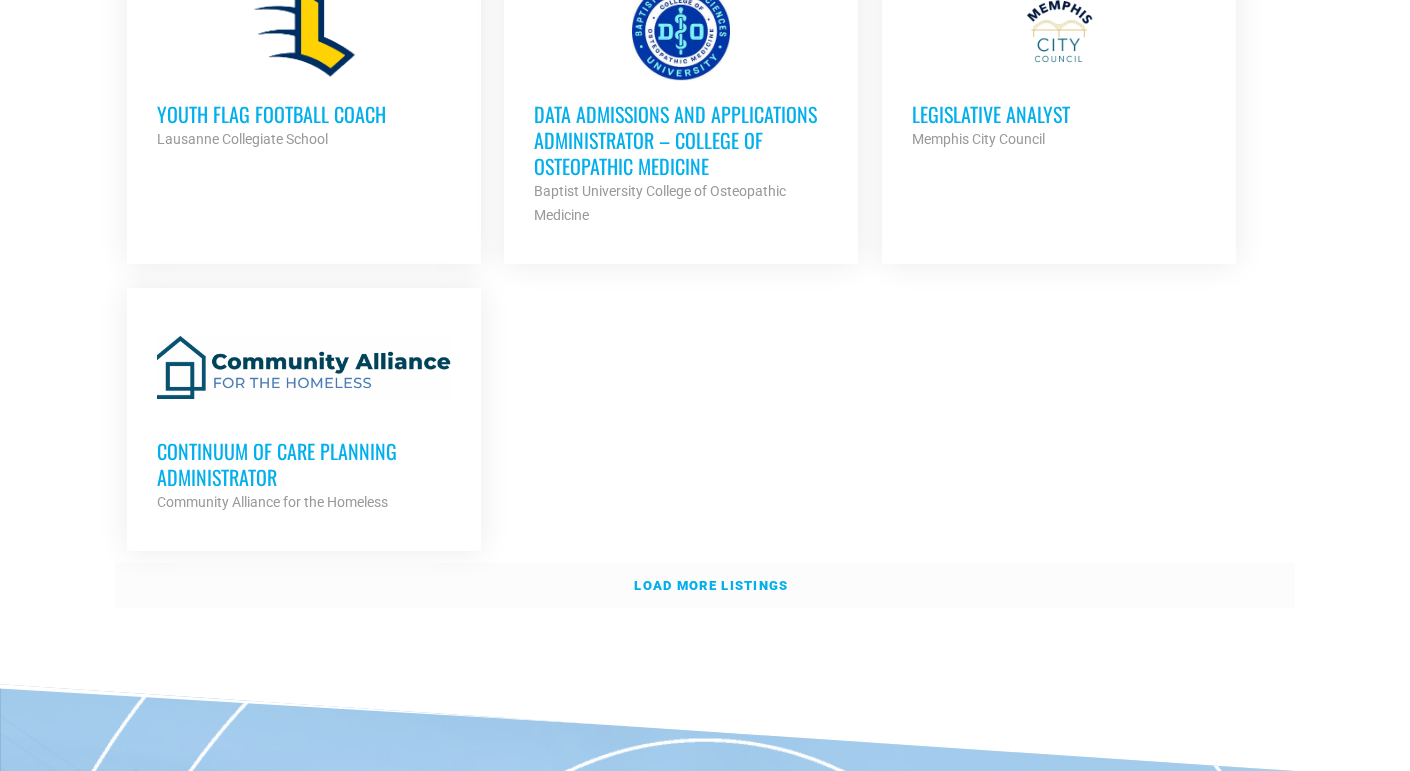 click on "Load more listings" at bounding box center [711, 585] 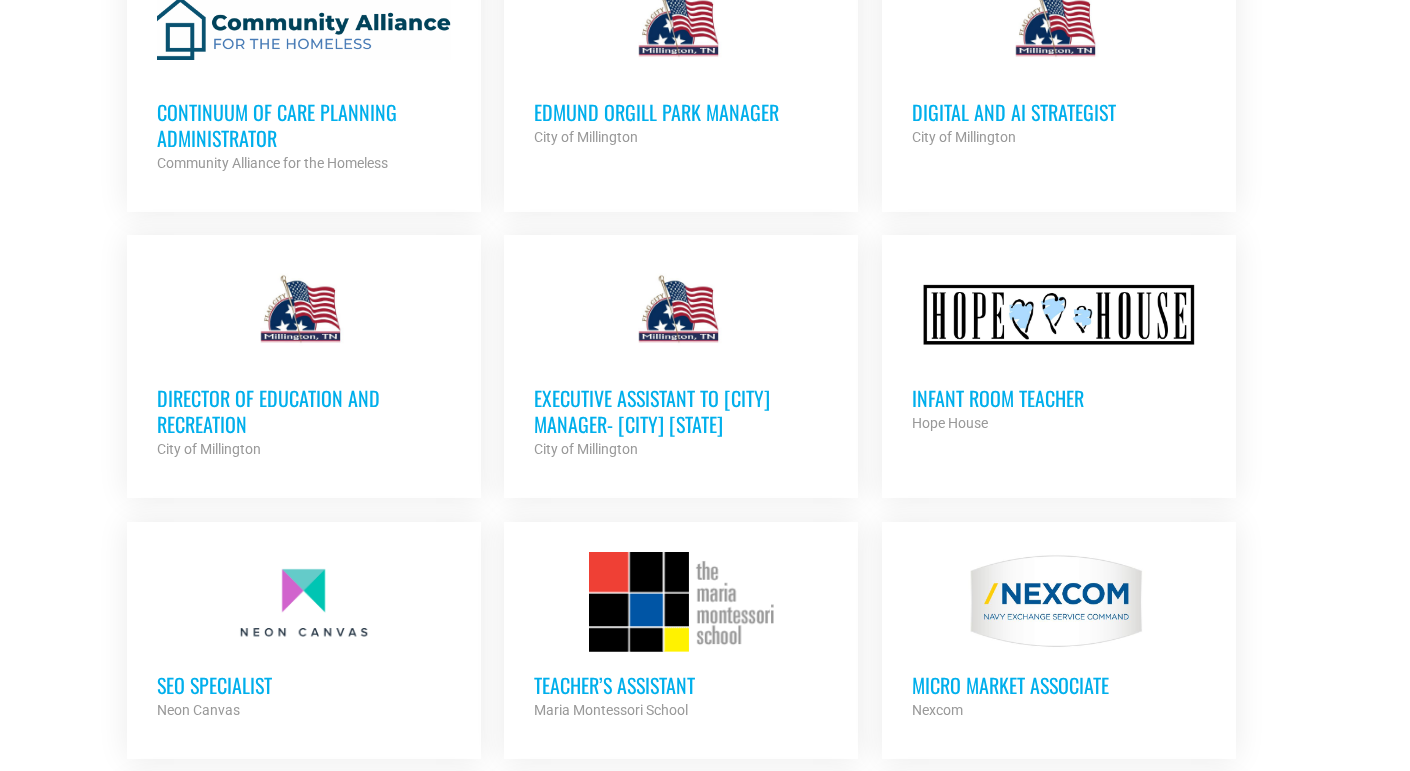scroll, scrollTop: 4821, scrollLeft: 0, axis: vertical 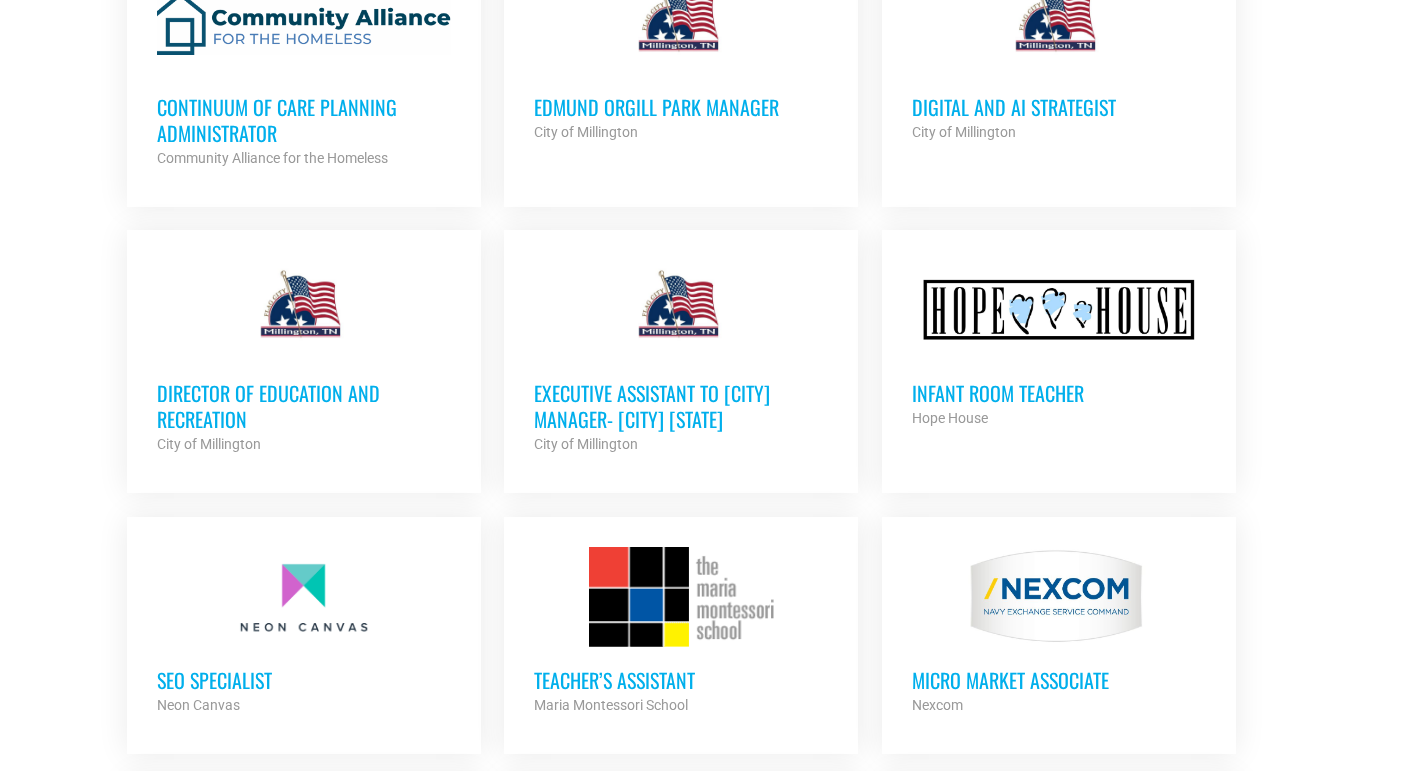 click on "Infant Room Teacher" at bounding box center [1059, 393] 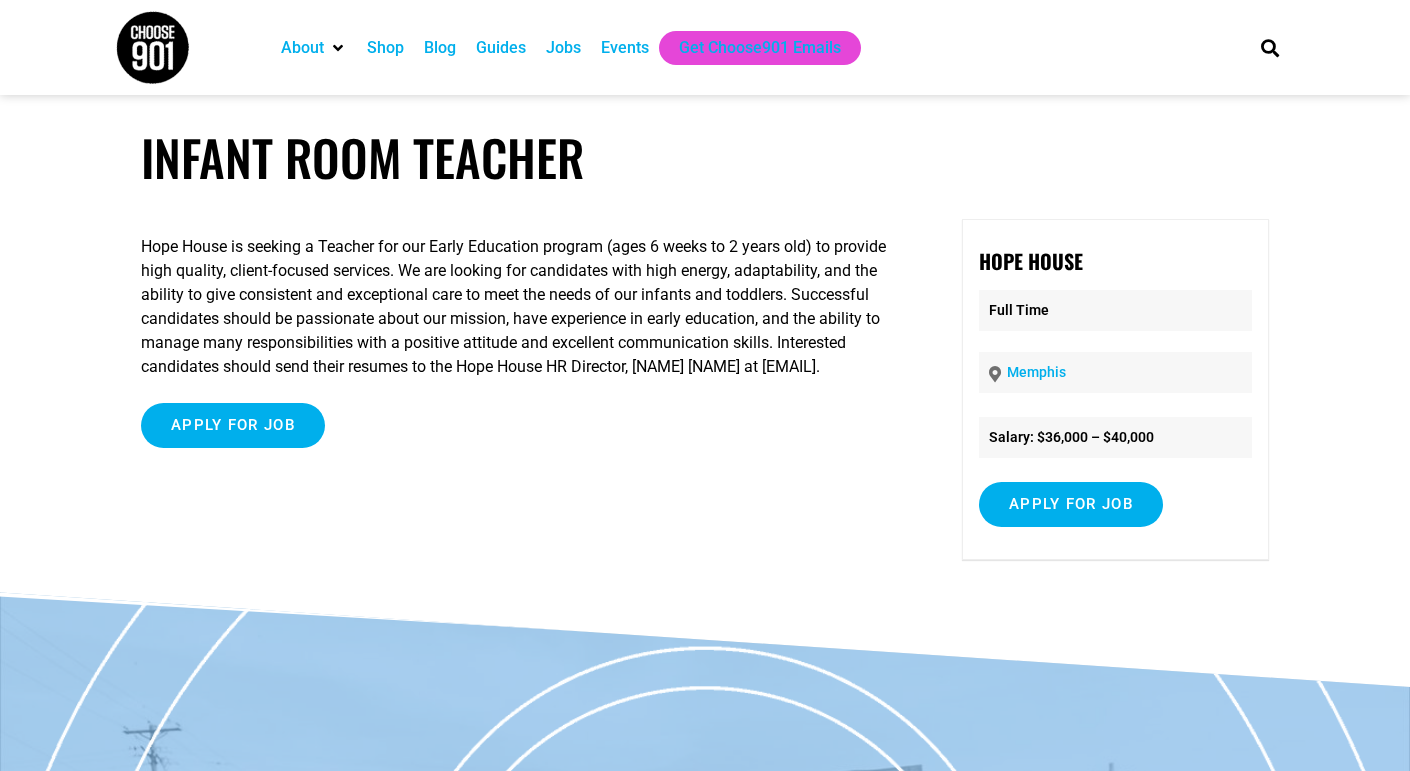scroll, scrollTop: 0, scrollLeft: 0, axis: both 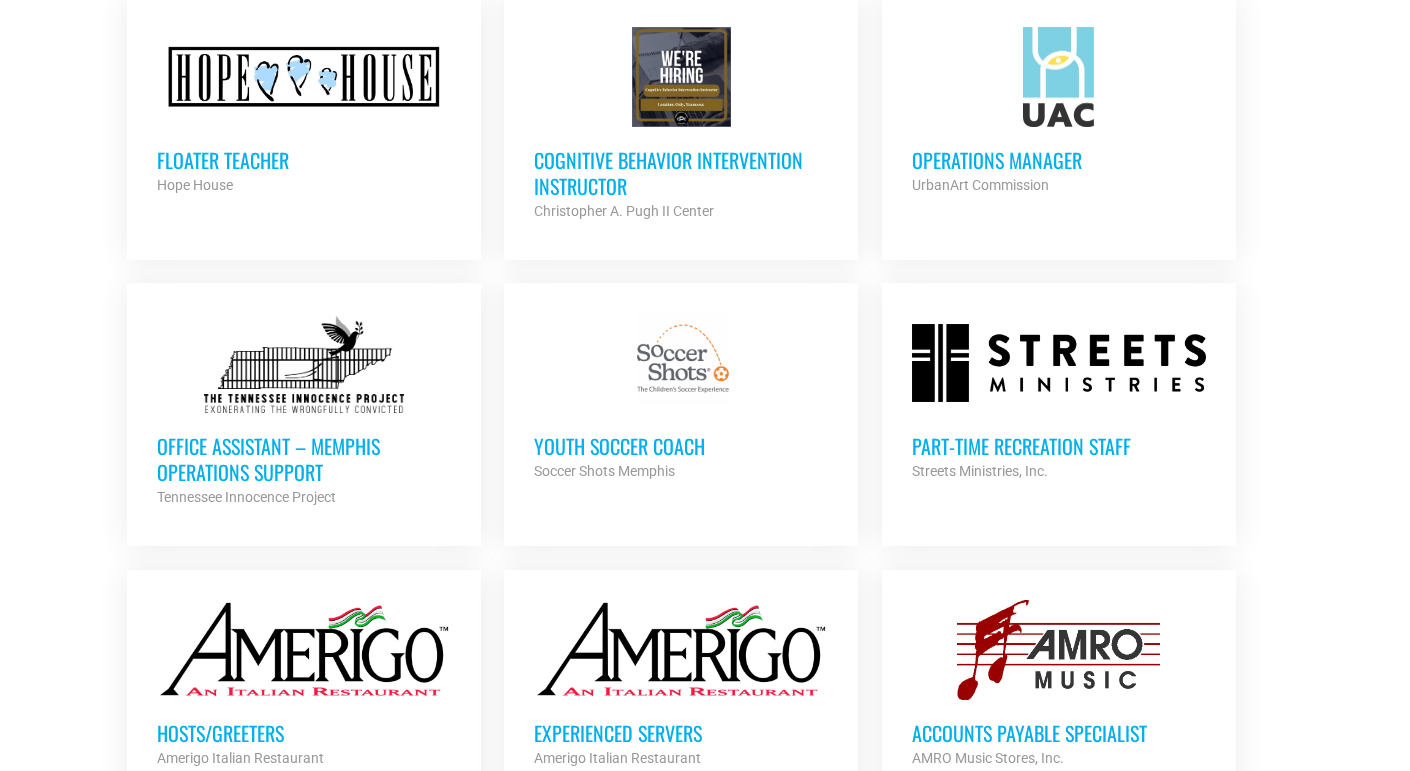 click on "Office Assistant – Memphis Operations Support" at bounding box center (304, 459) 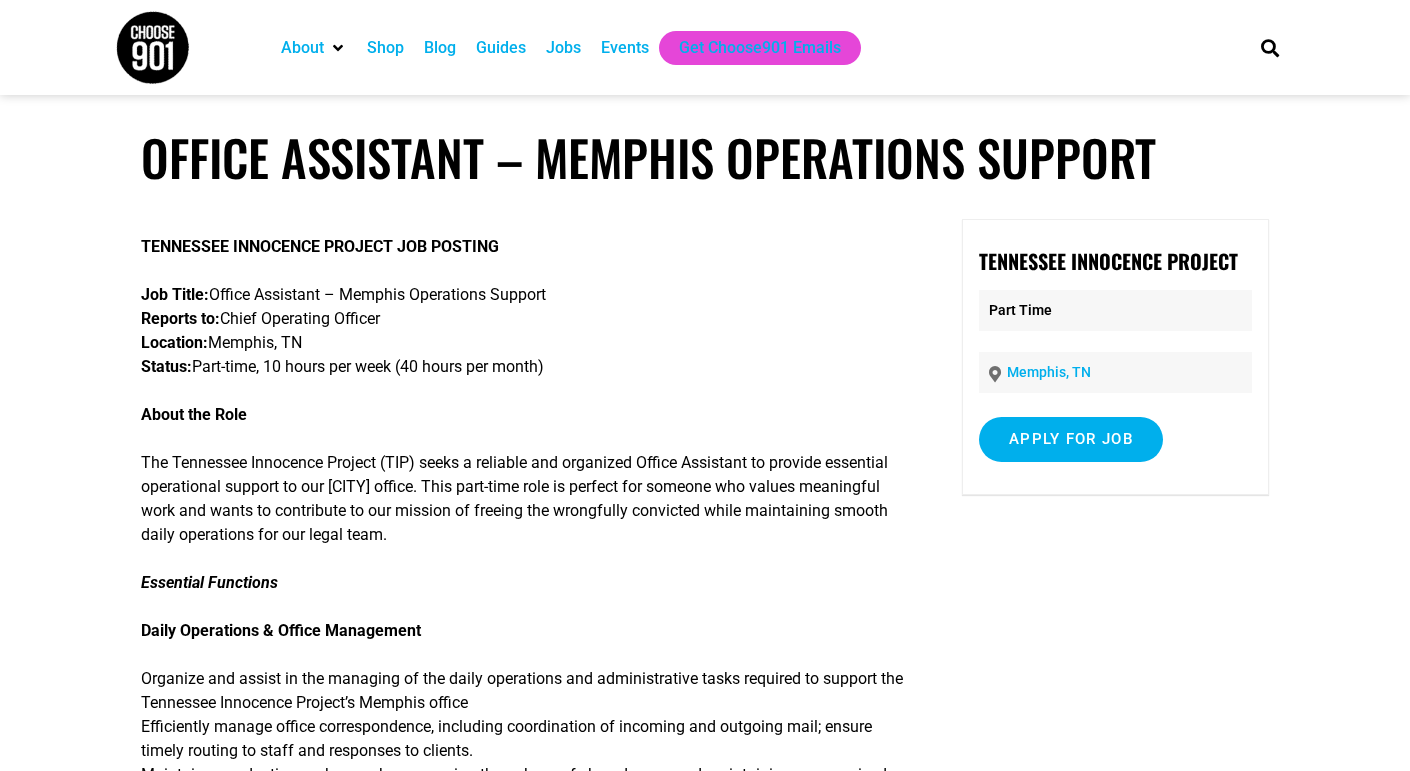 scroll, scrollTop: 0, scrollLeft: 0, axis: both 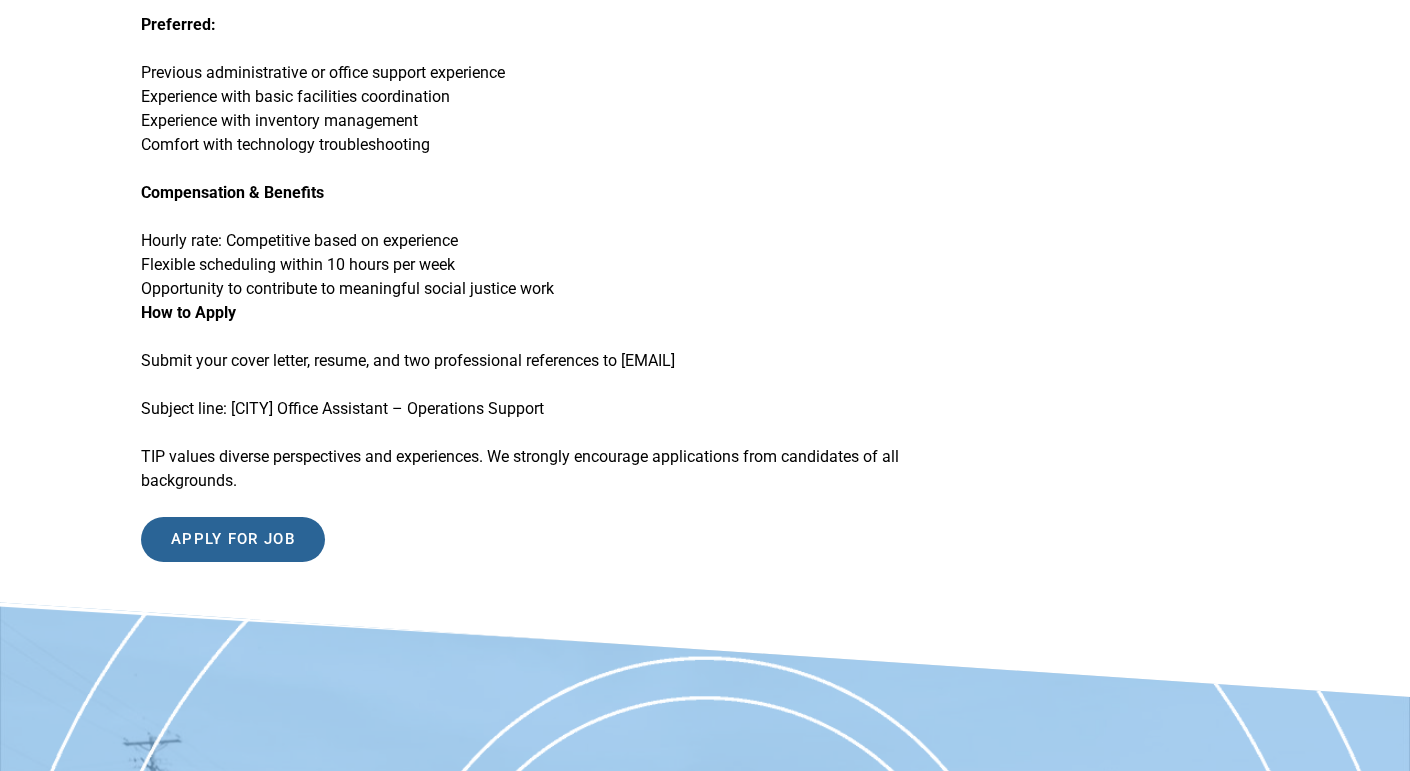 click on "Apply for job" at bounding box center (233, 539) 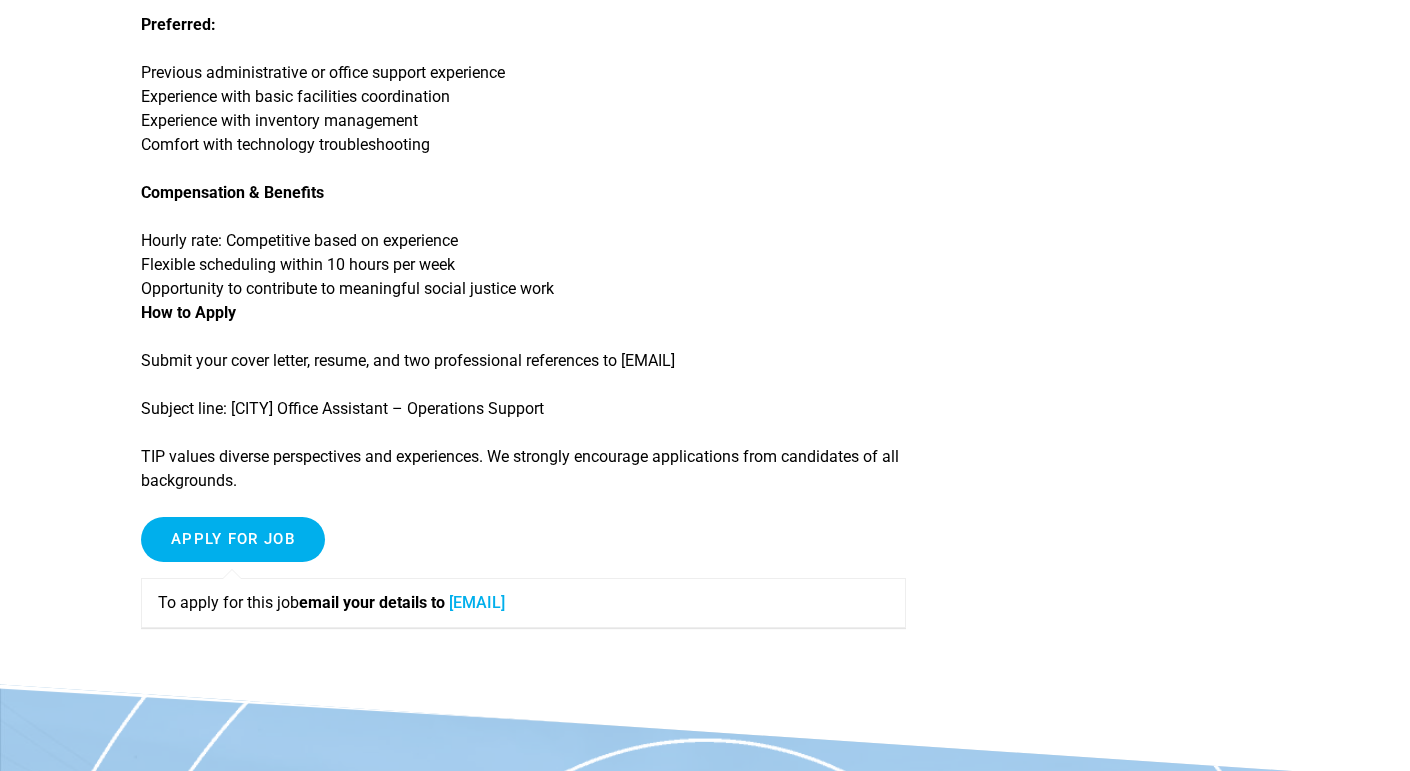 click on "[EMAIL]" at bounding box center (477, 602) 